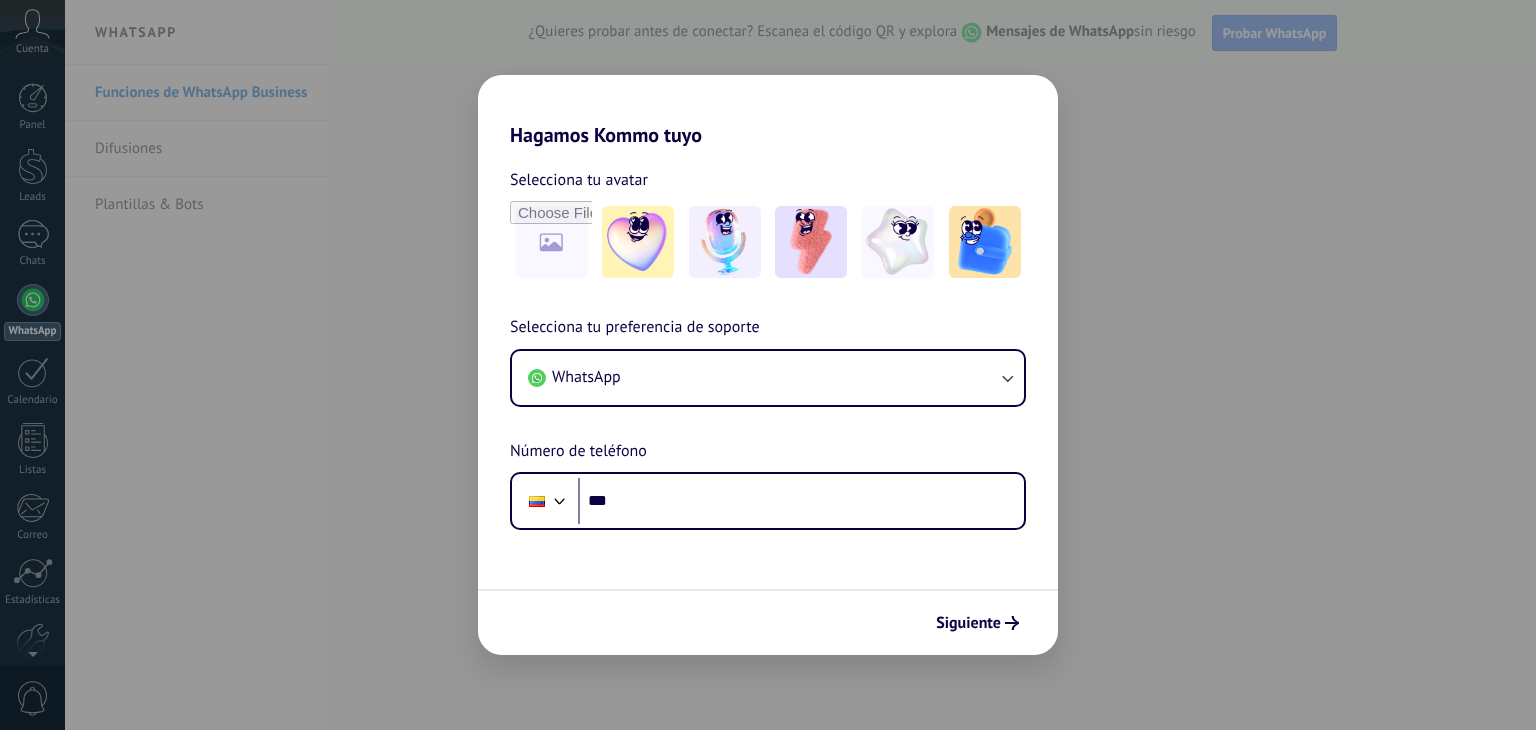 scroll, scrollTop: 0, scrollLeft: 0, axis: both 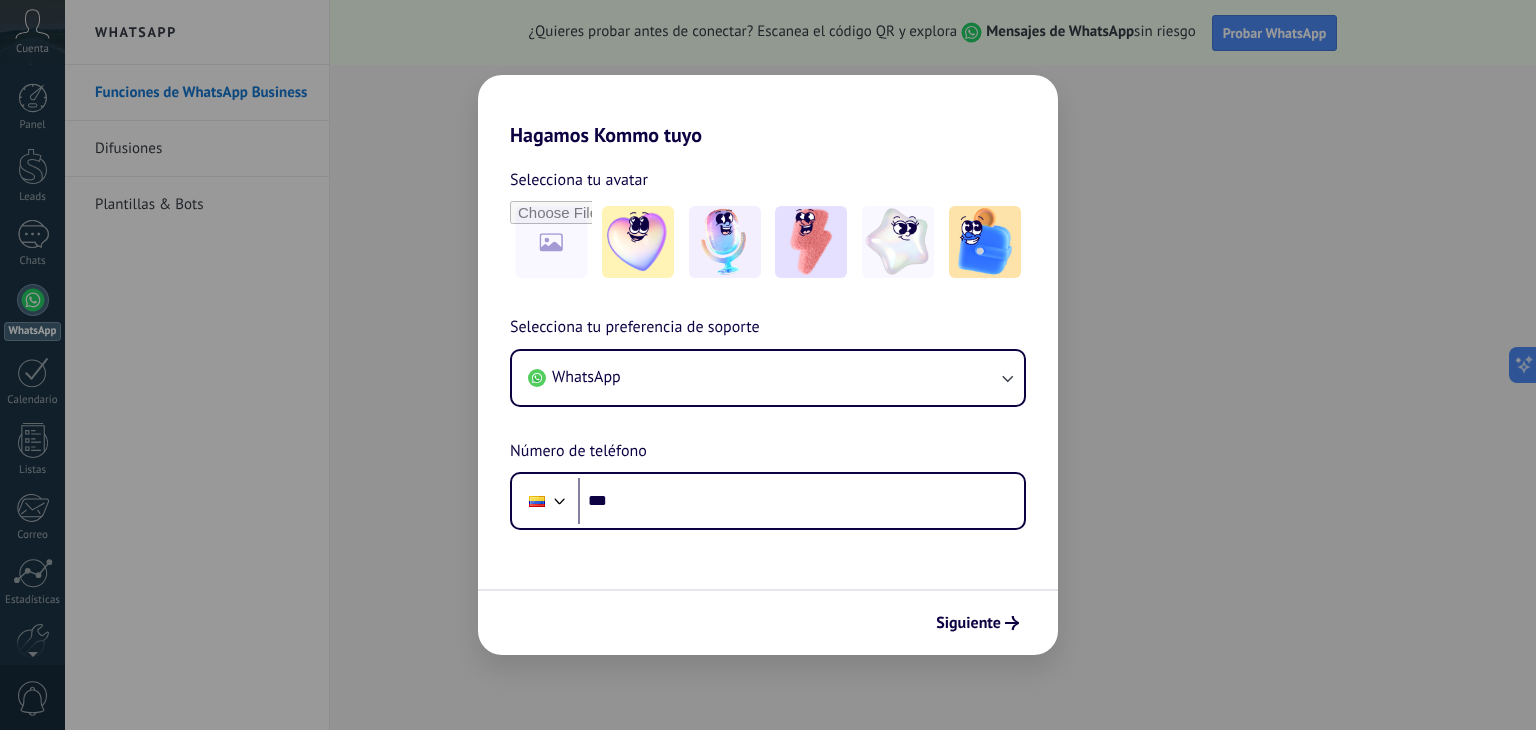 click on "Selecciona tu preferencia de soporte WhatsApp Número de teléfono Phone ***" at bounding box center (768, 422) 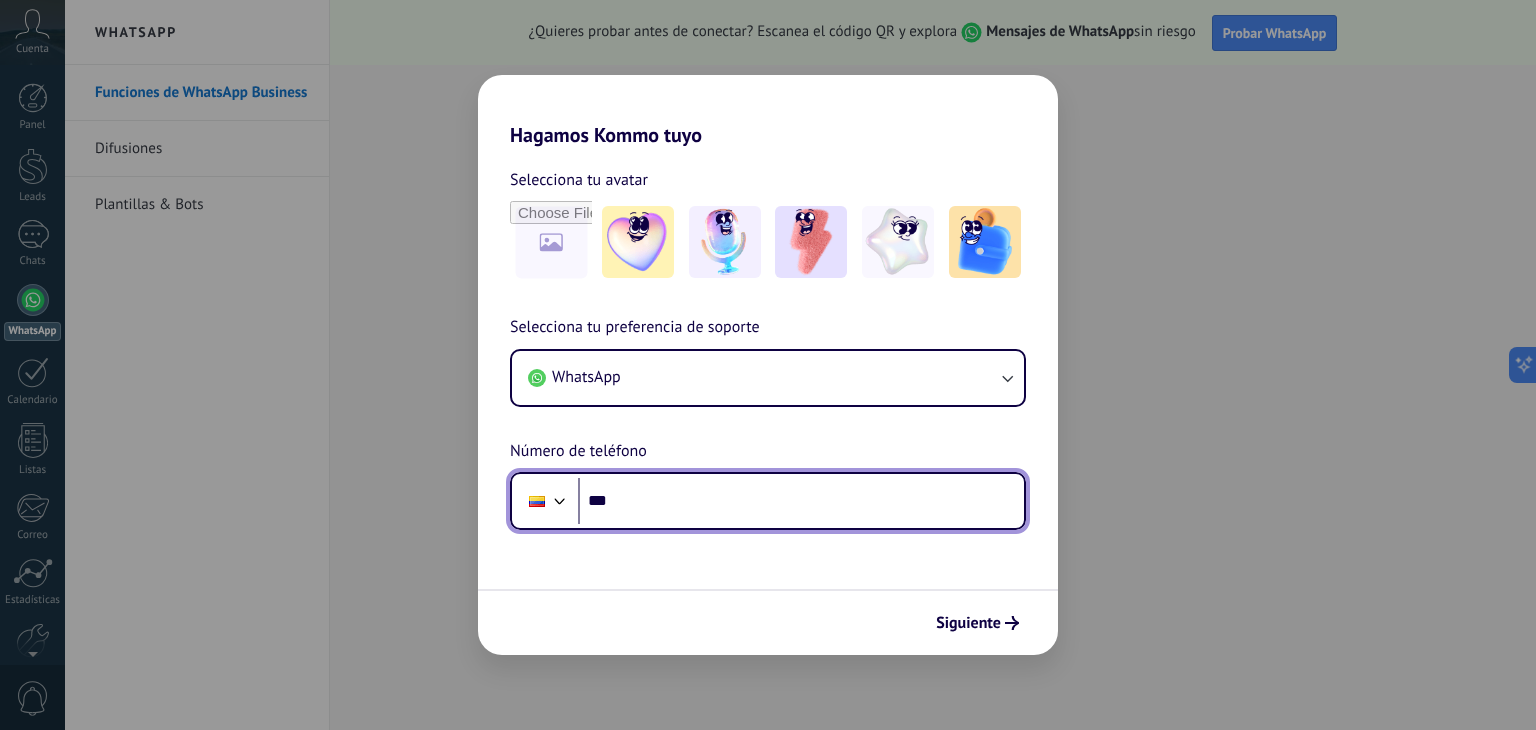 click on "***" at bounding box center [801, 501] 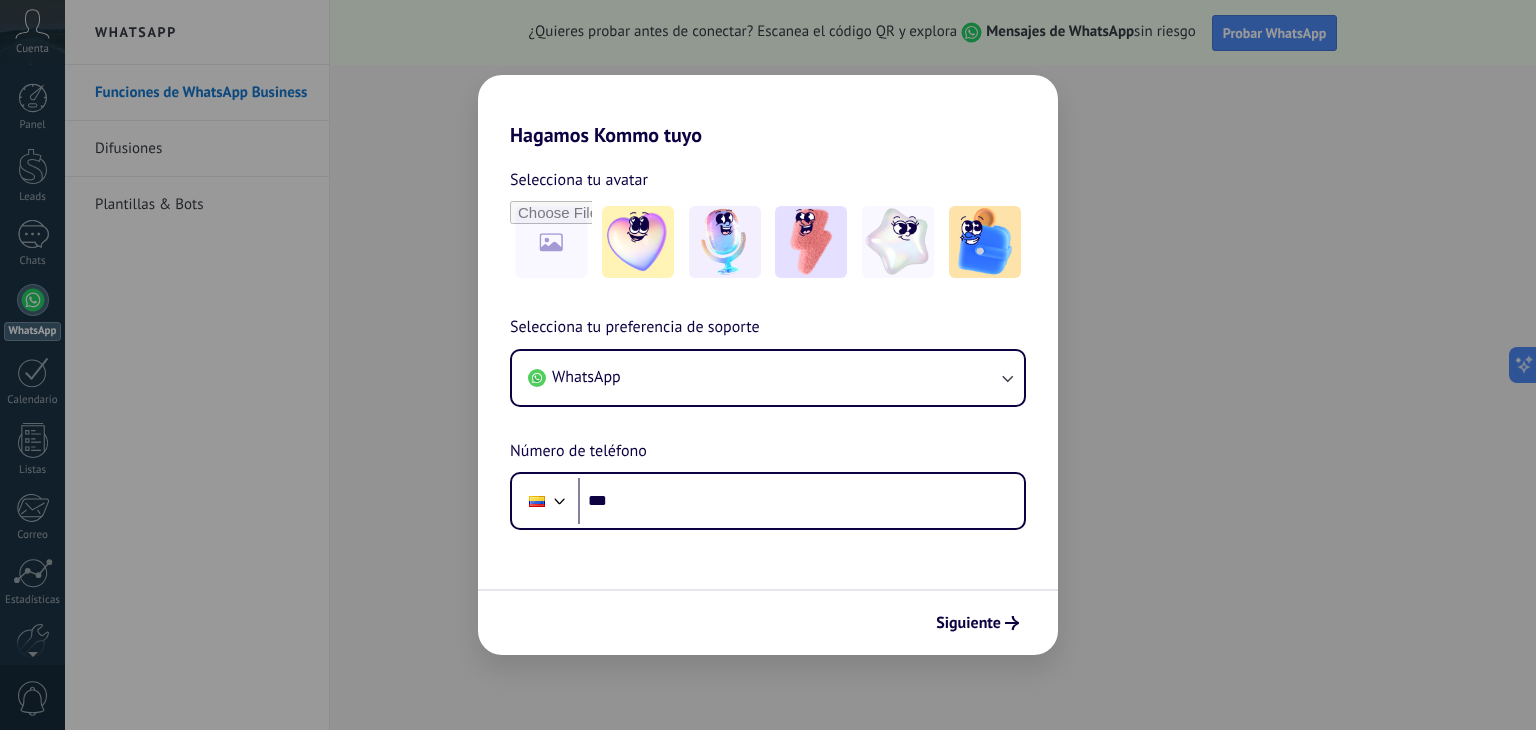 click on "Hagamos Kommo tuyo Selecciona tu avatar Selecciona tu preferencia de soporte WhatsApp Número de teléfono Phone *** Siguiente" at bounding box center (768, 365) 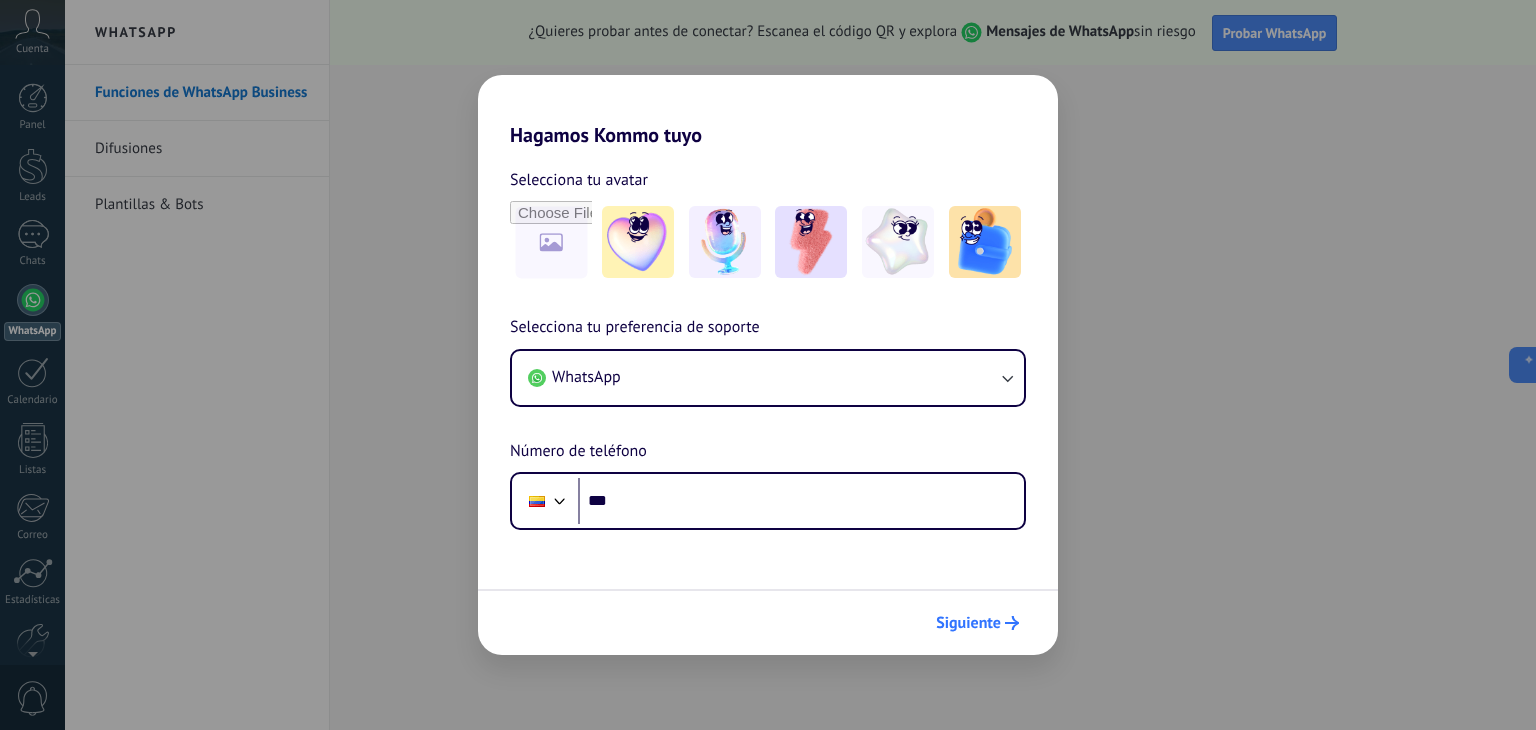 click on "Siguiente" at bounding box center [968, 623] 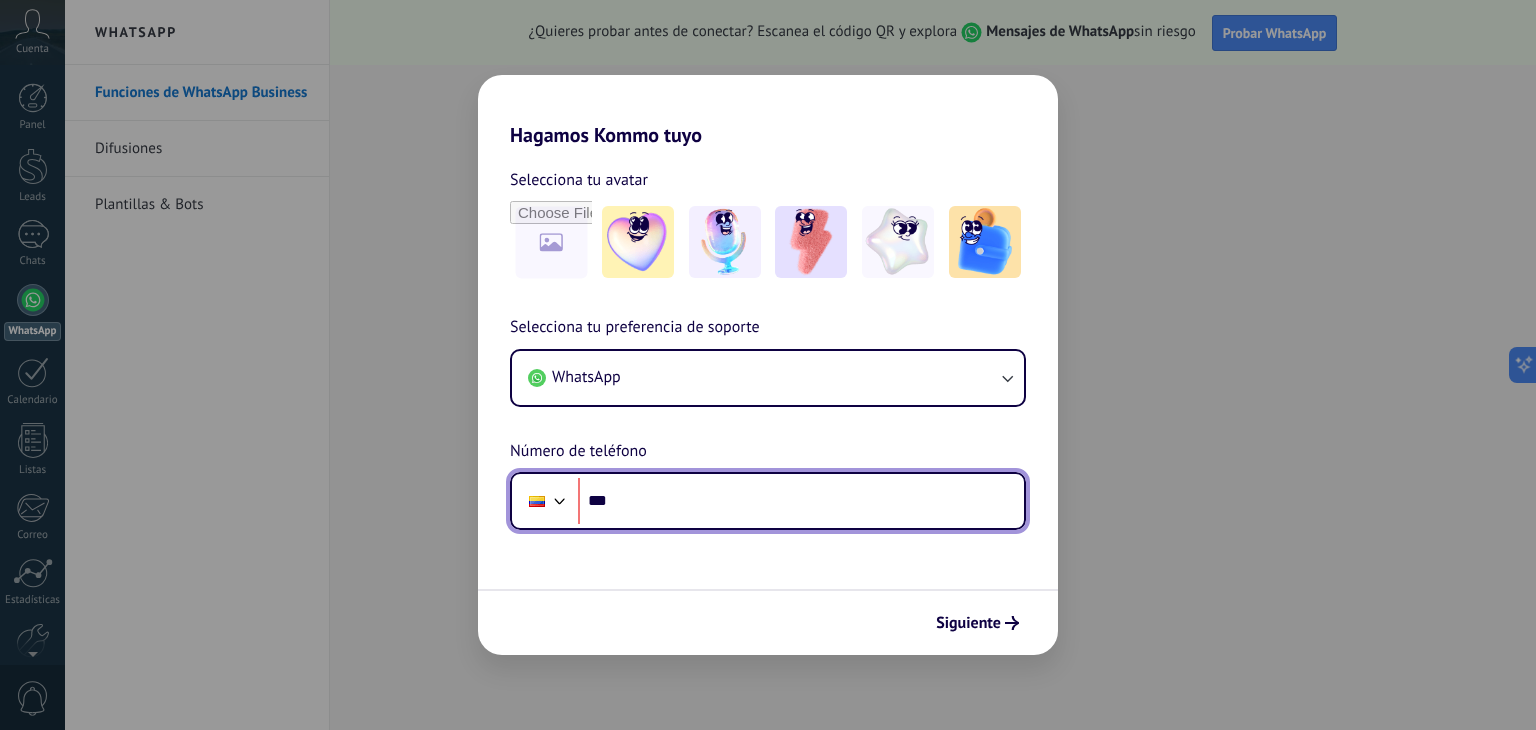 click on "***" at bounding box center [801, 501] 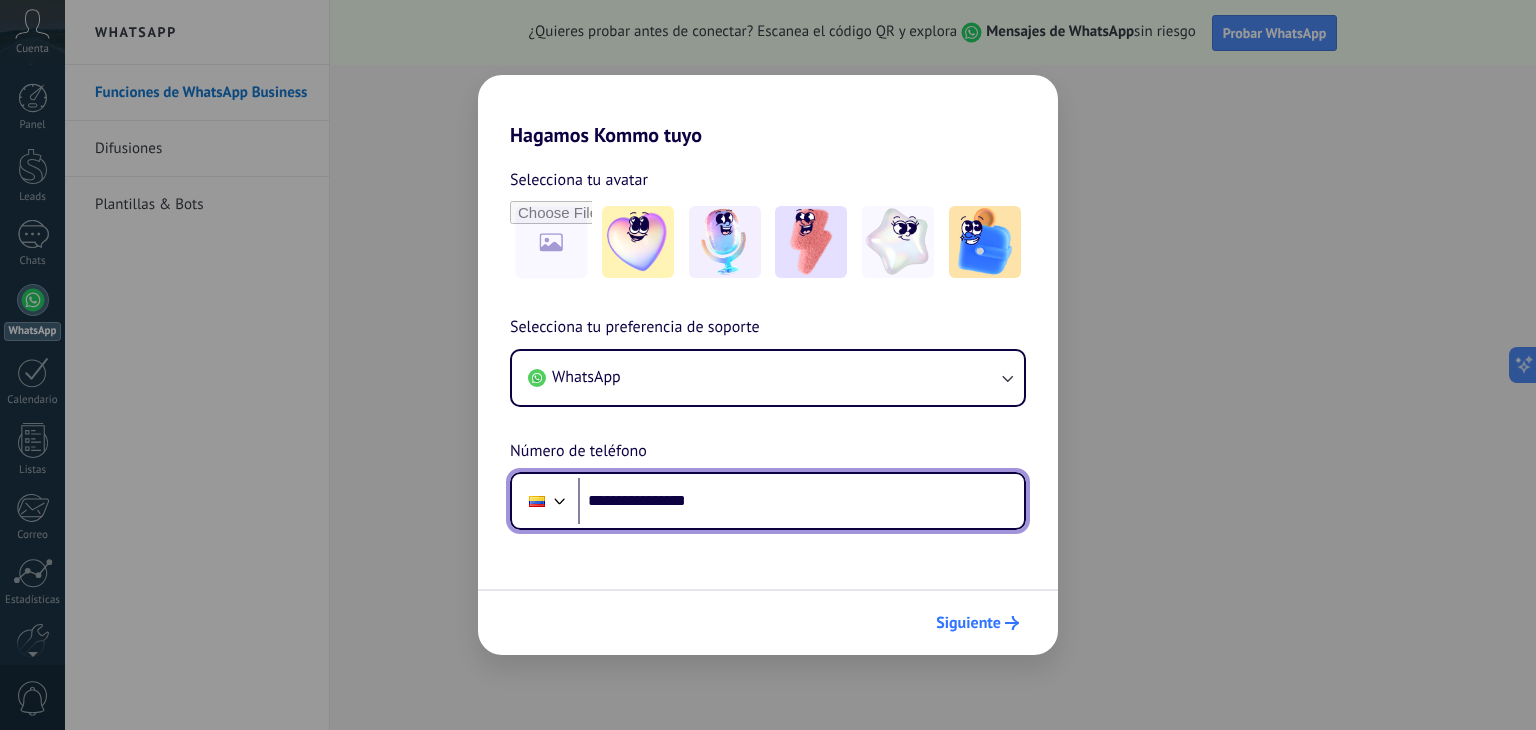 type on "**********" 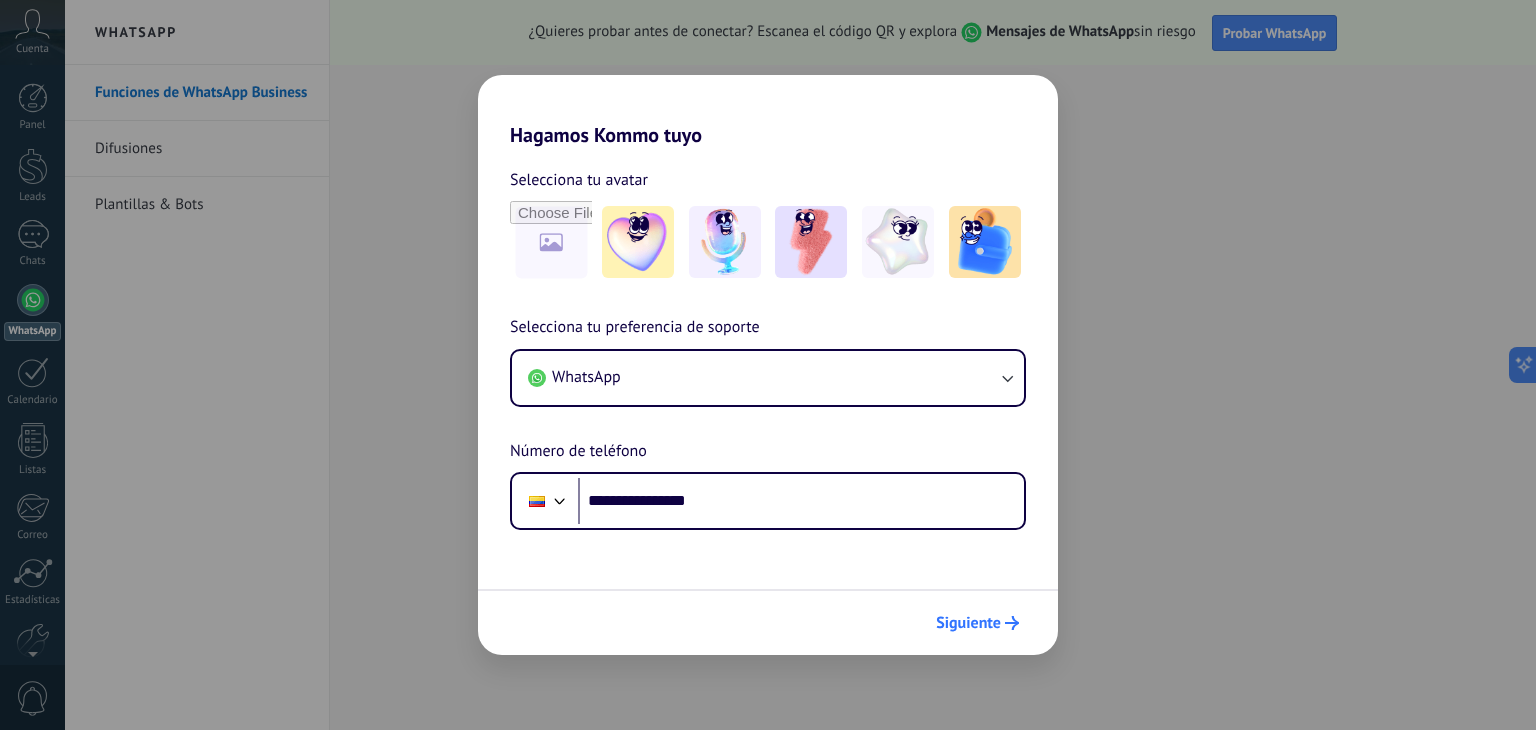 click on "Siguiente" at bounding box center [977, 623] 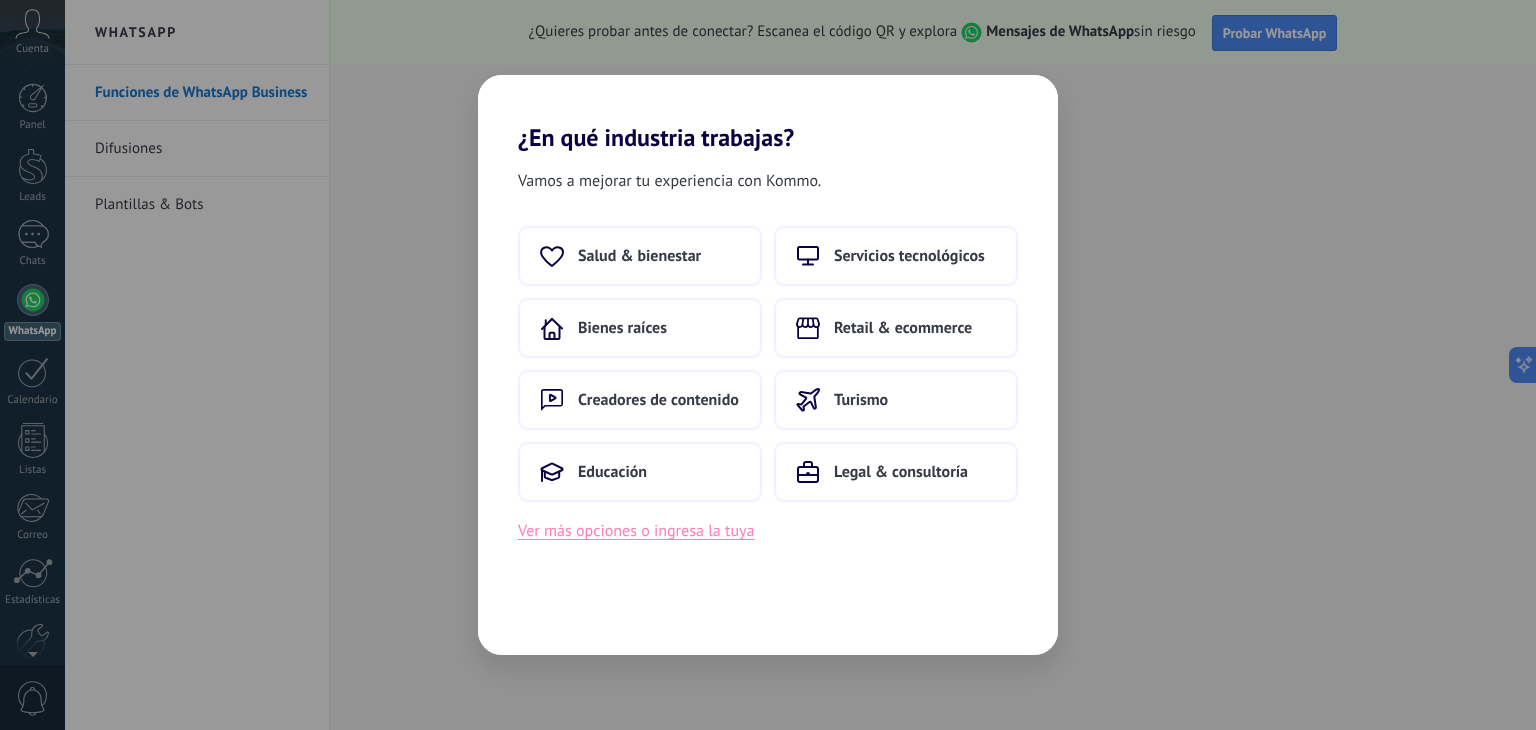 click on "Ver más opciones o ingresa la tuya" at bounding box center (636, 531) 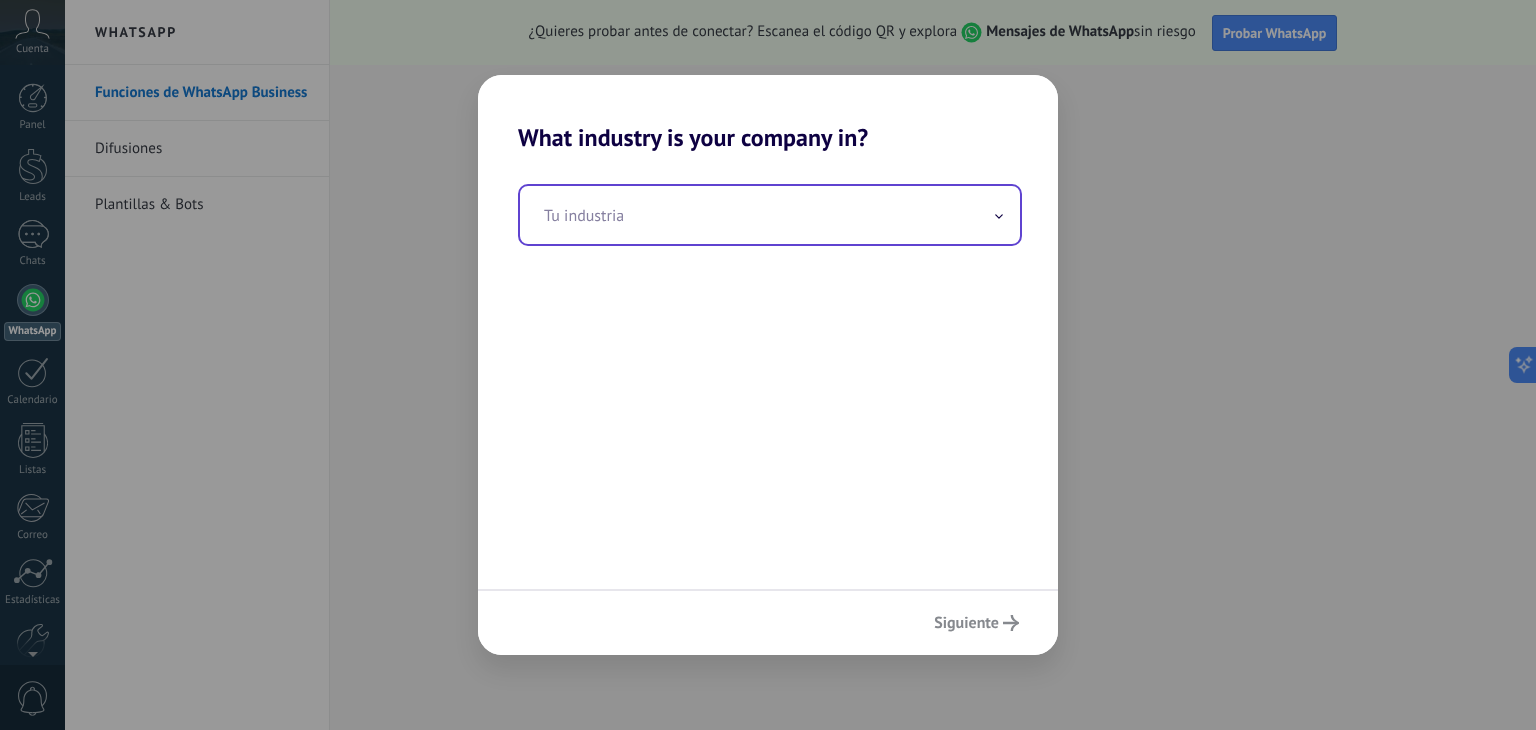 click at bounding box center (770, 215) 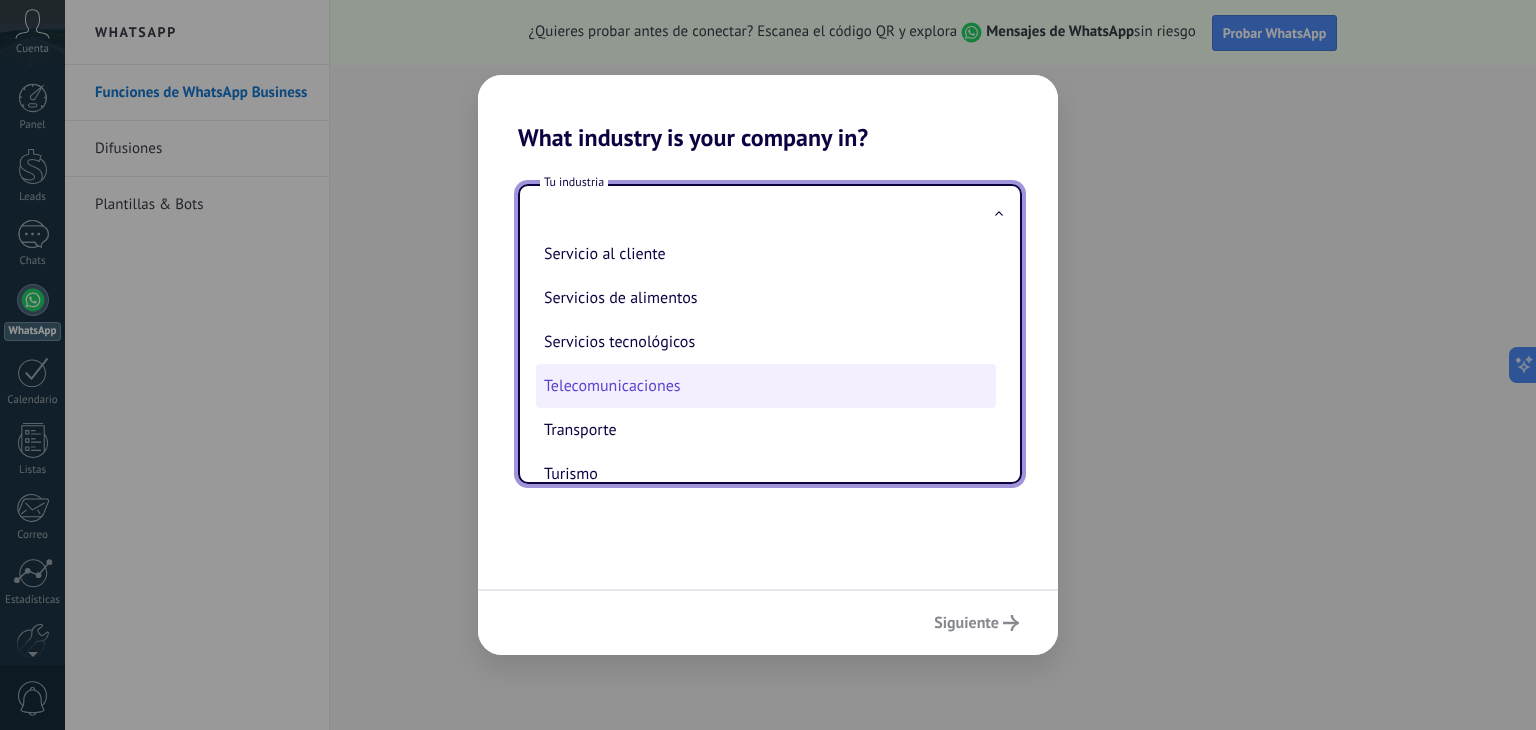 scroll, scrollTop: 543, scrollLeft: 0, axis: vertical 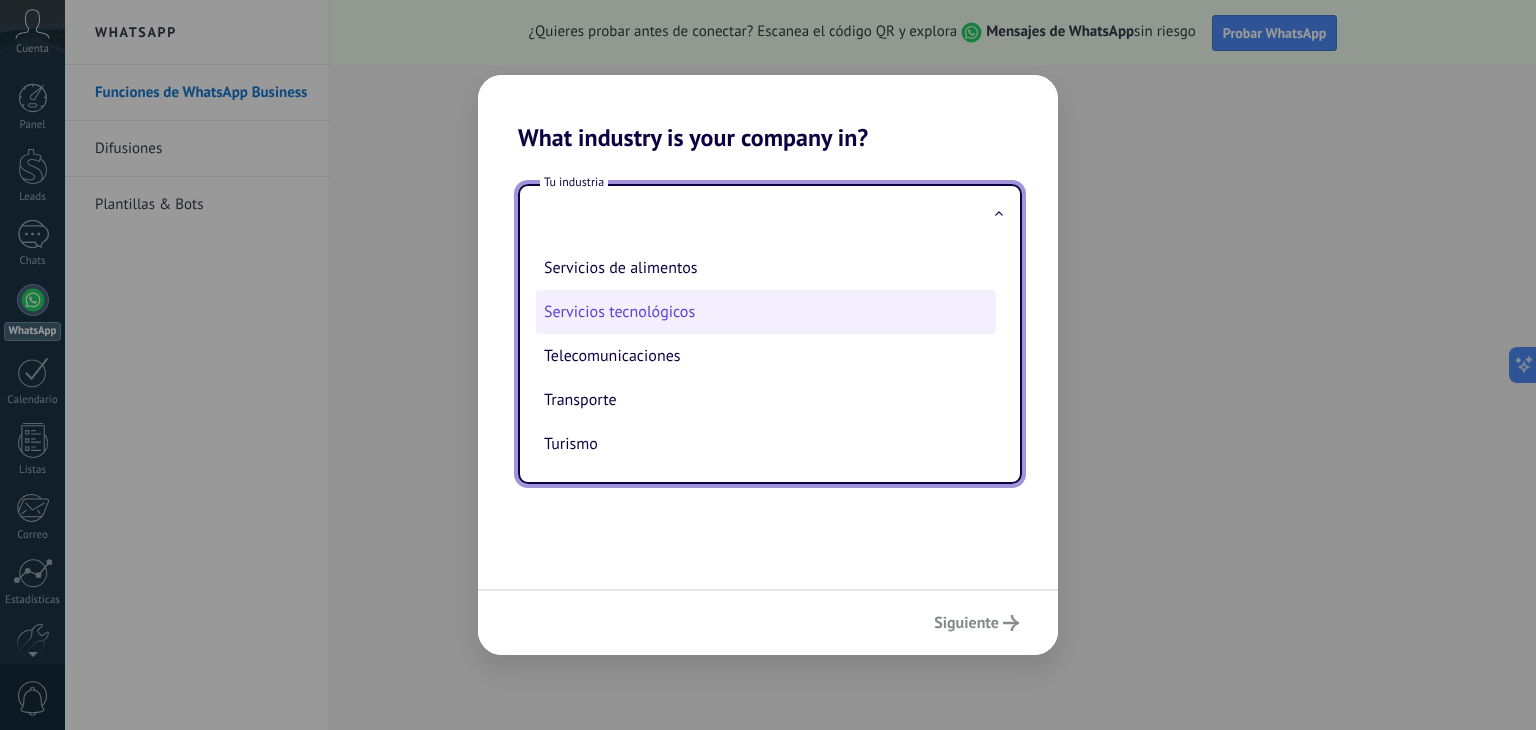 click on "Servicios tecnológicos" at bounding box center (766, 312) 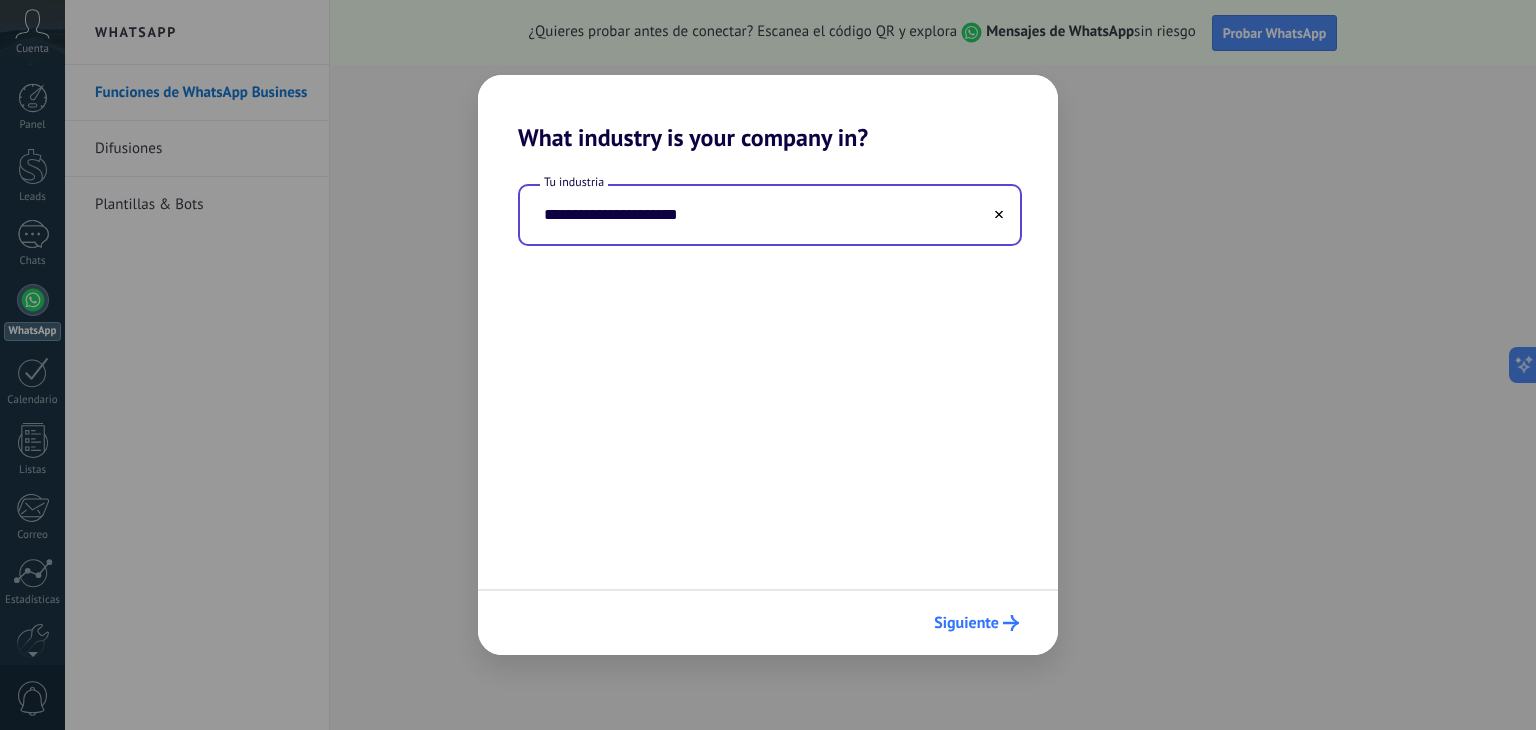 click on "Siguiente" at bounding box center (966, 623) 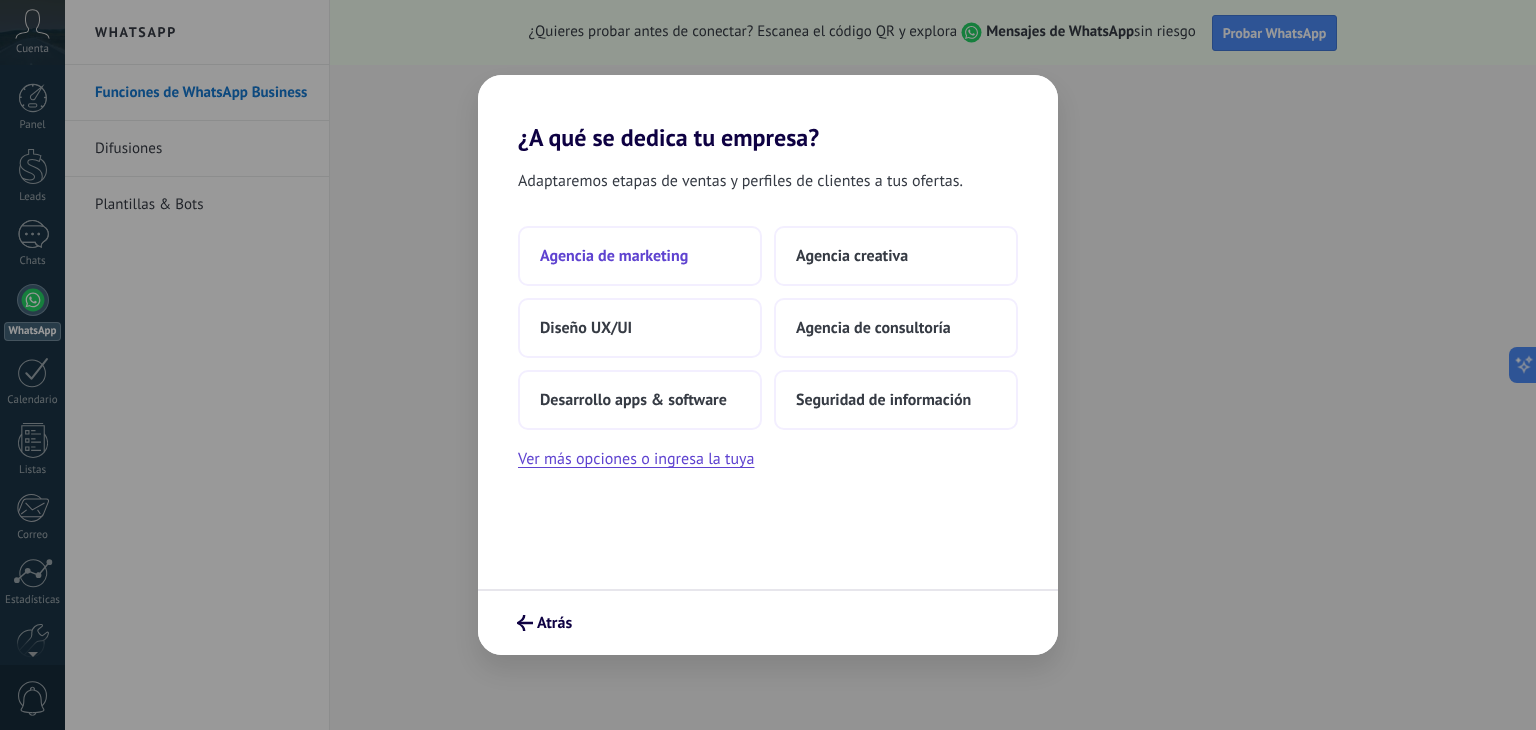 click on "Agencia de marketing" at bounding box center (640, 256) 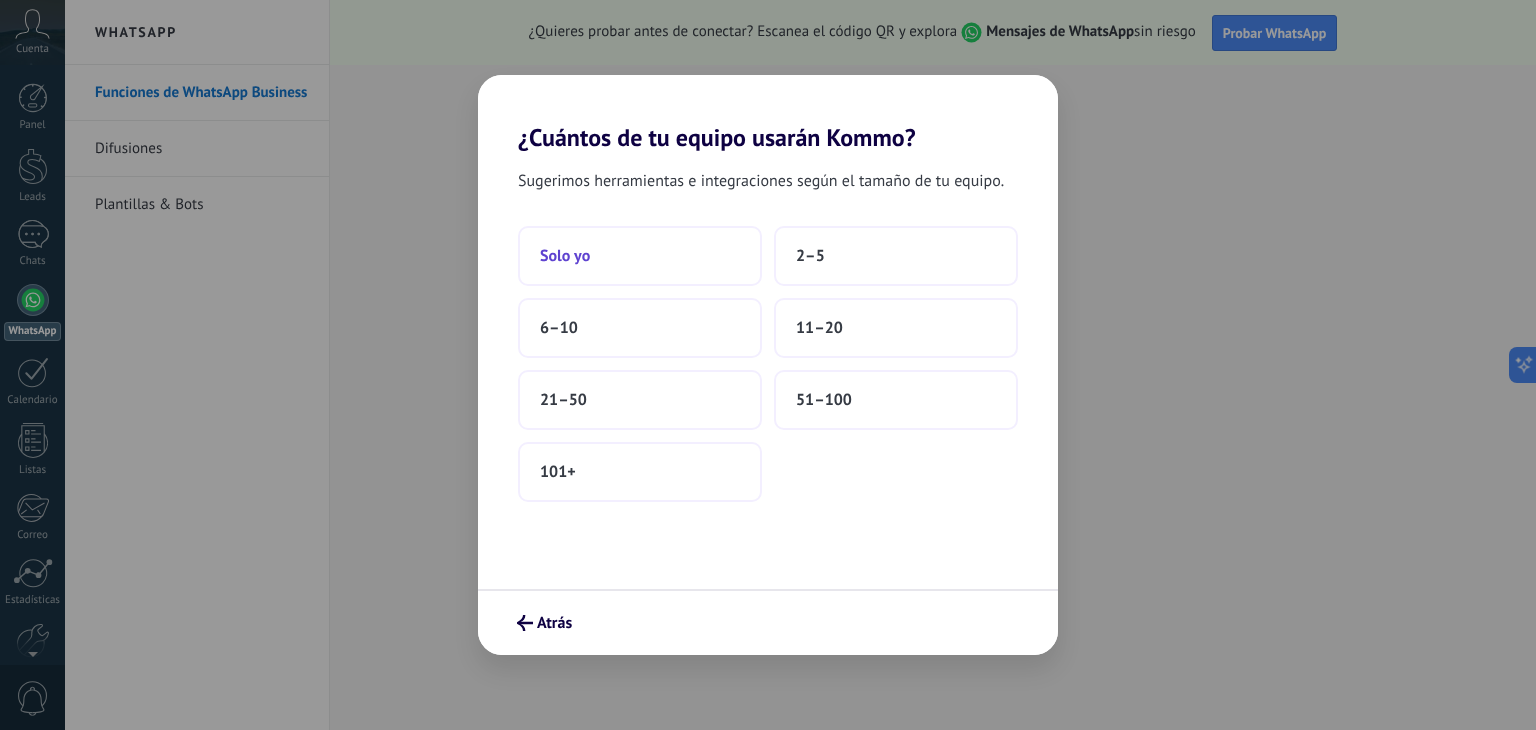 click on "Solo yo" at bounding box center (640, 256) 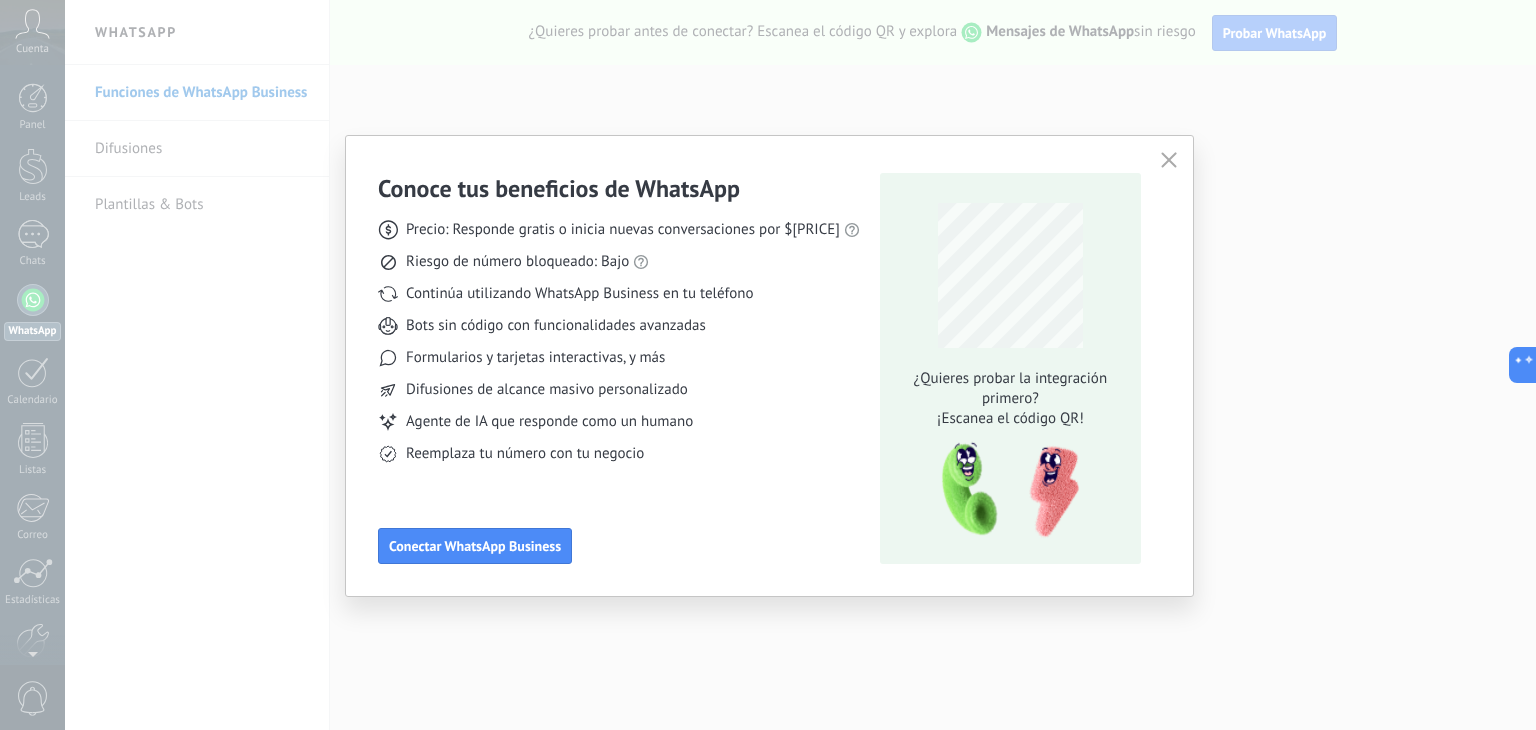 click at bounding box center (1169, 160) 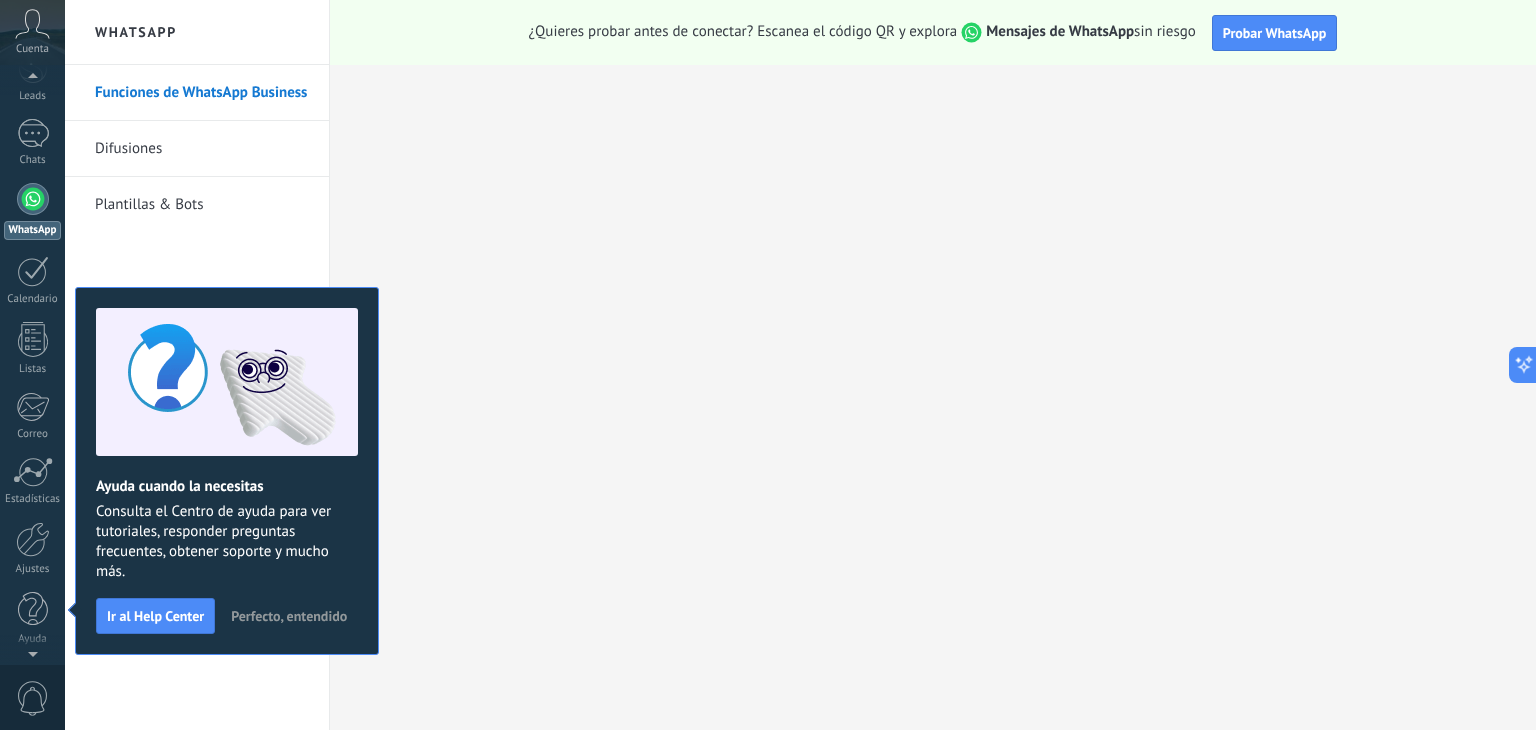 scroll, scrollTop: 50, scrollLeft: 0, axis: vertical 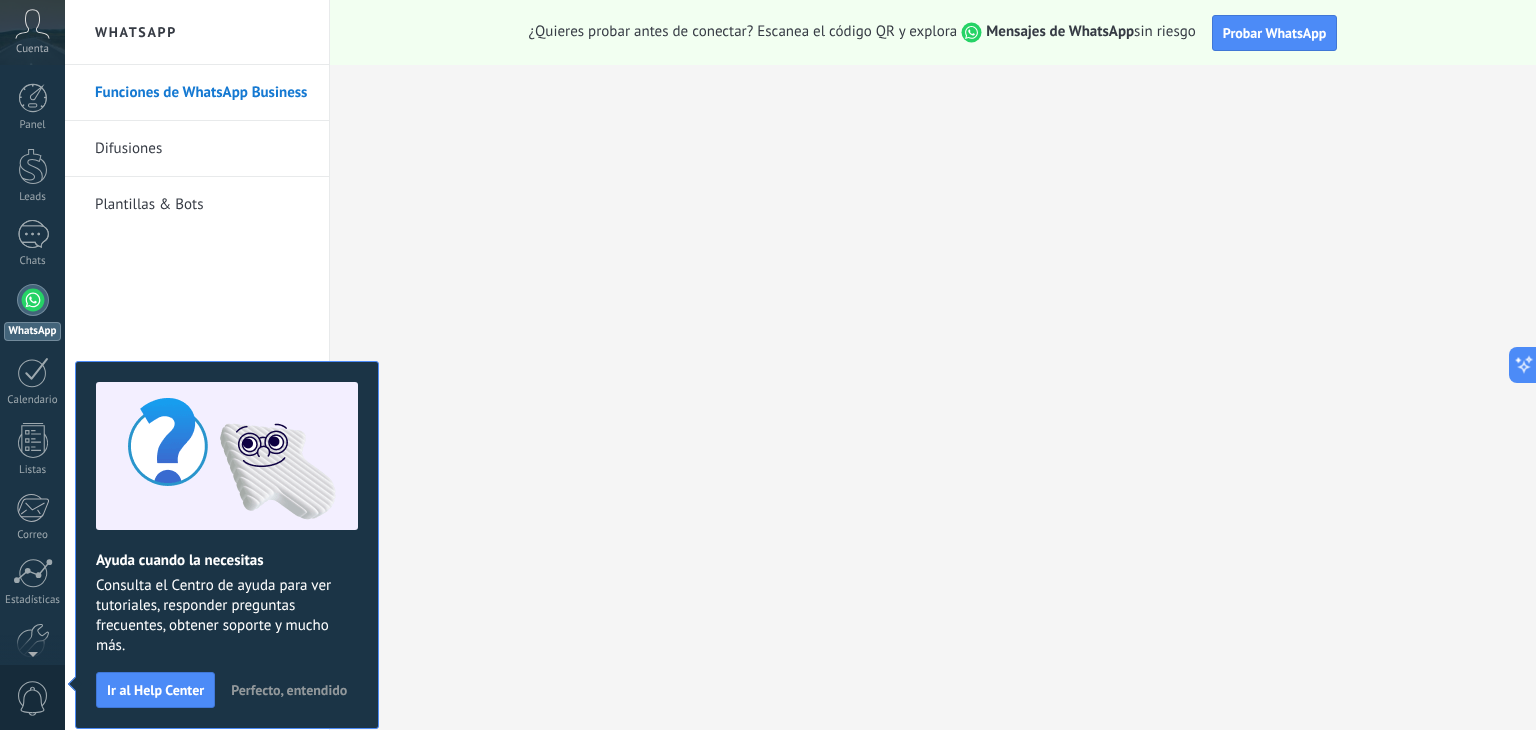 click at bounding box center [32, 24] 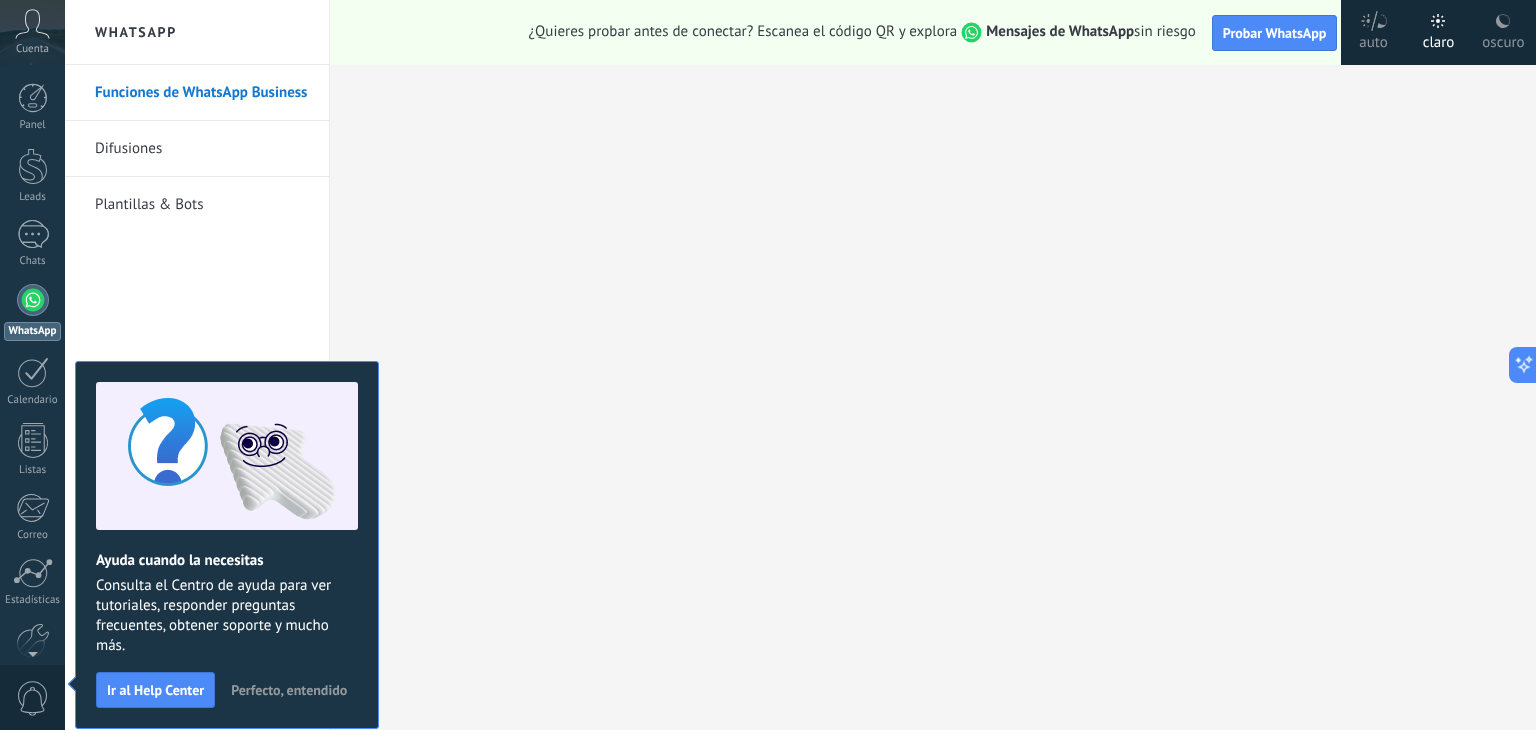 click at bounding box center [32, 24] 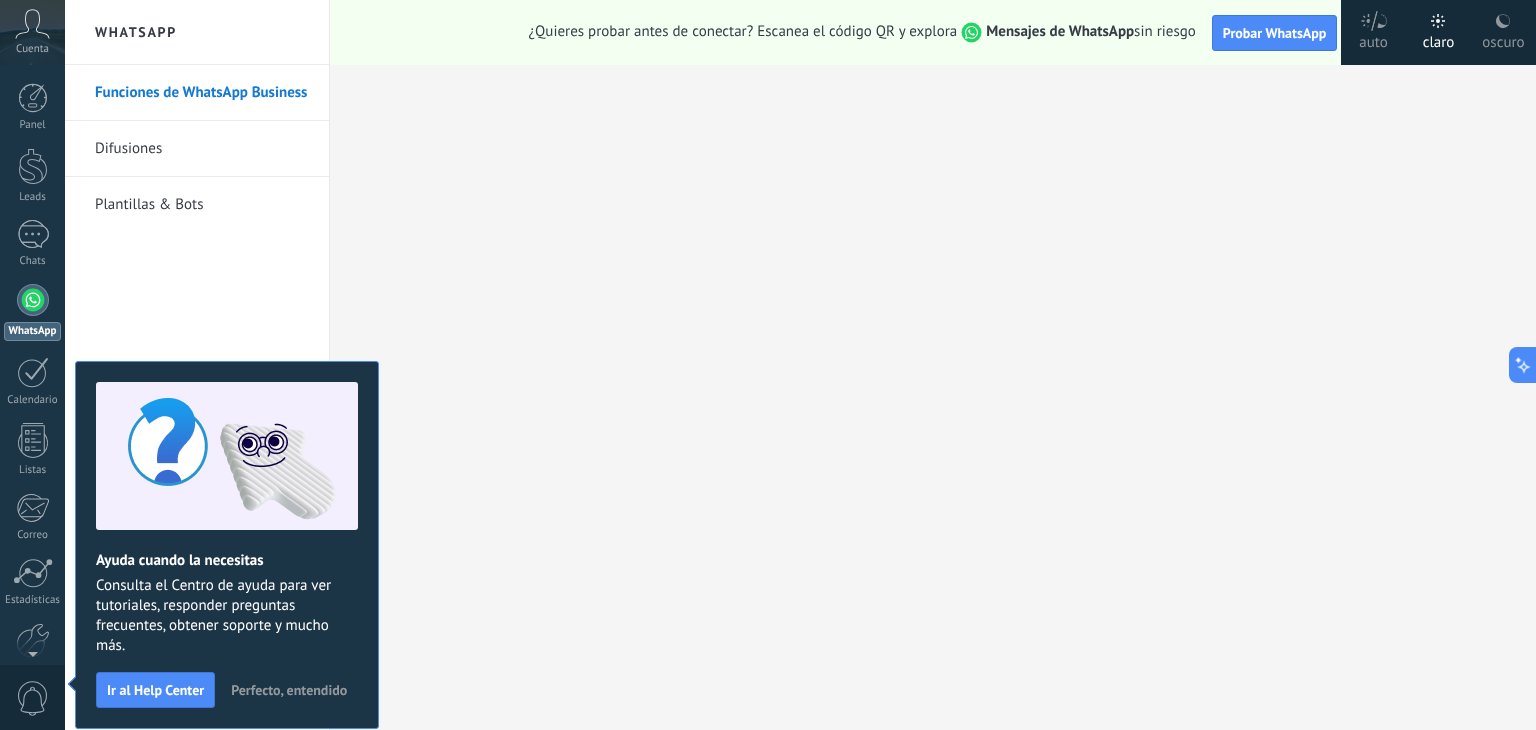 click on "Perfecto, entendido" at bounding box center (289, 690) 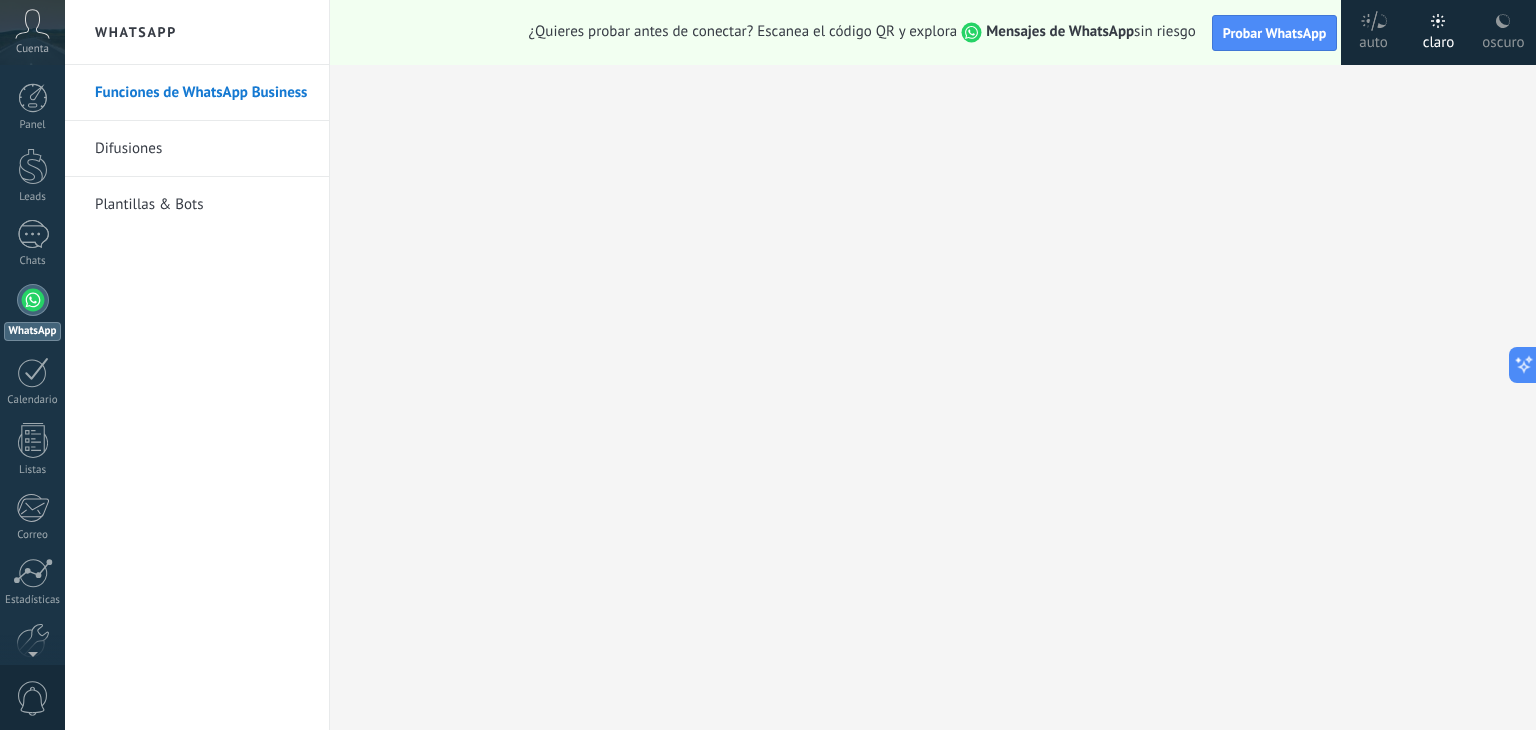 click at bounding box center [32, 24] 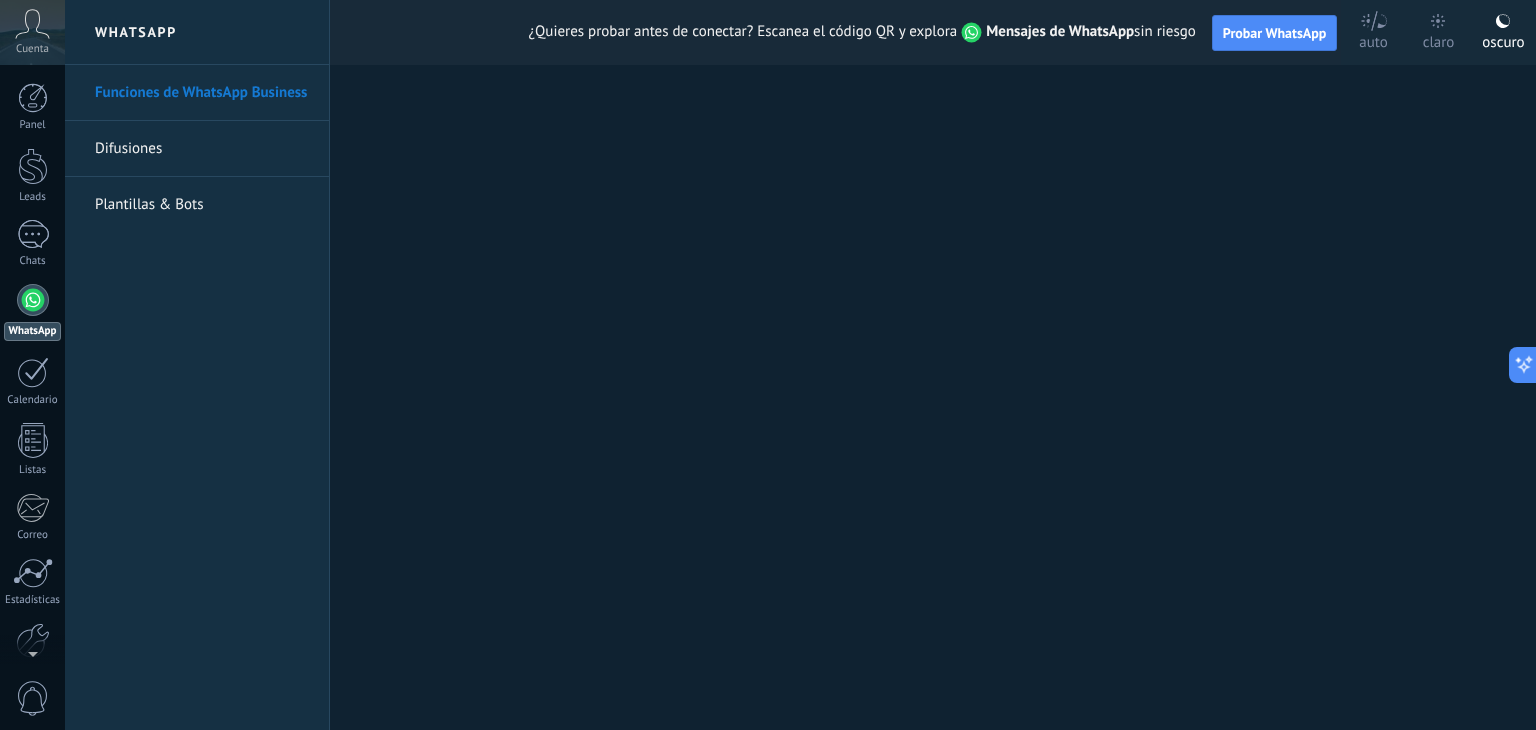 click on "claro" at bounding box center [1373, 39] 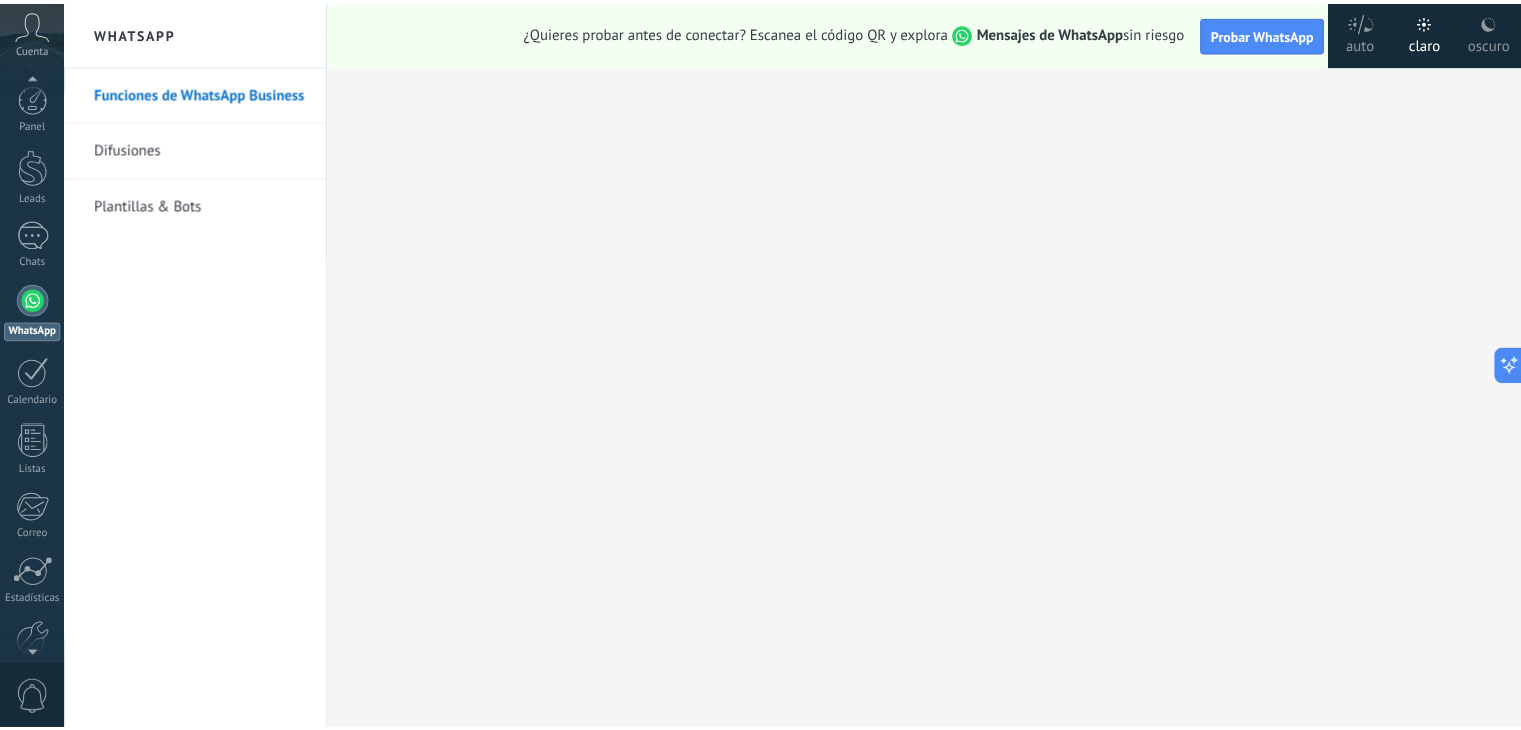 scroll, scrollTop: 0, scrollLeft: 0, axis: both 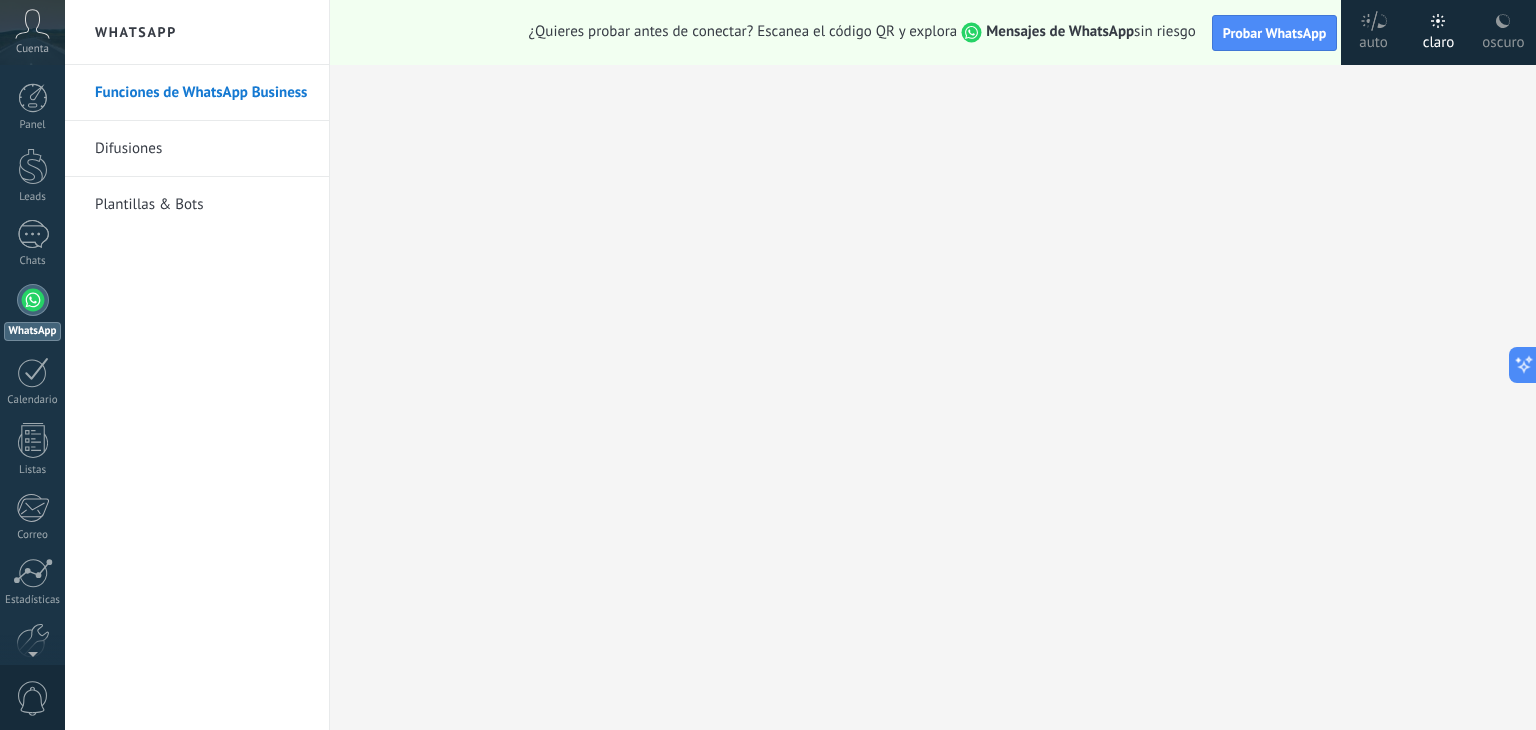 click at bounding box center (33, 300) 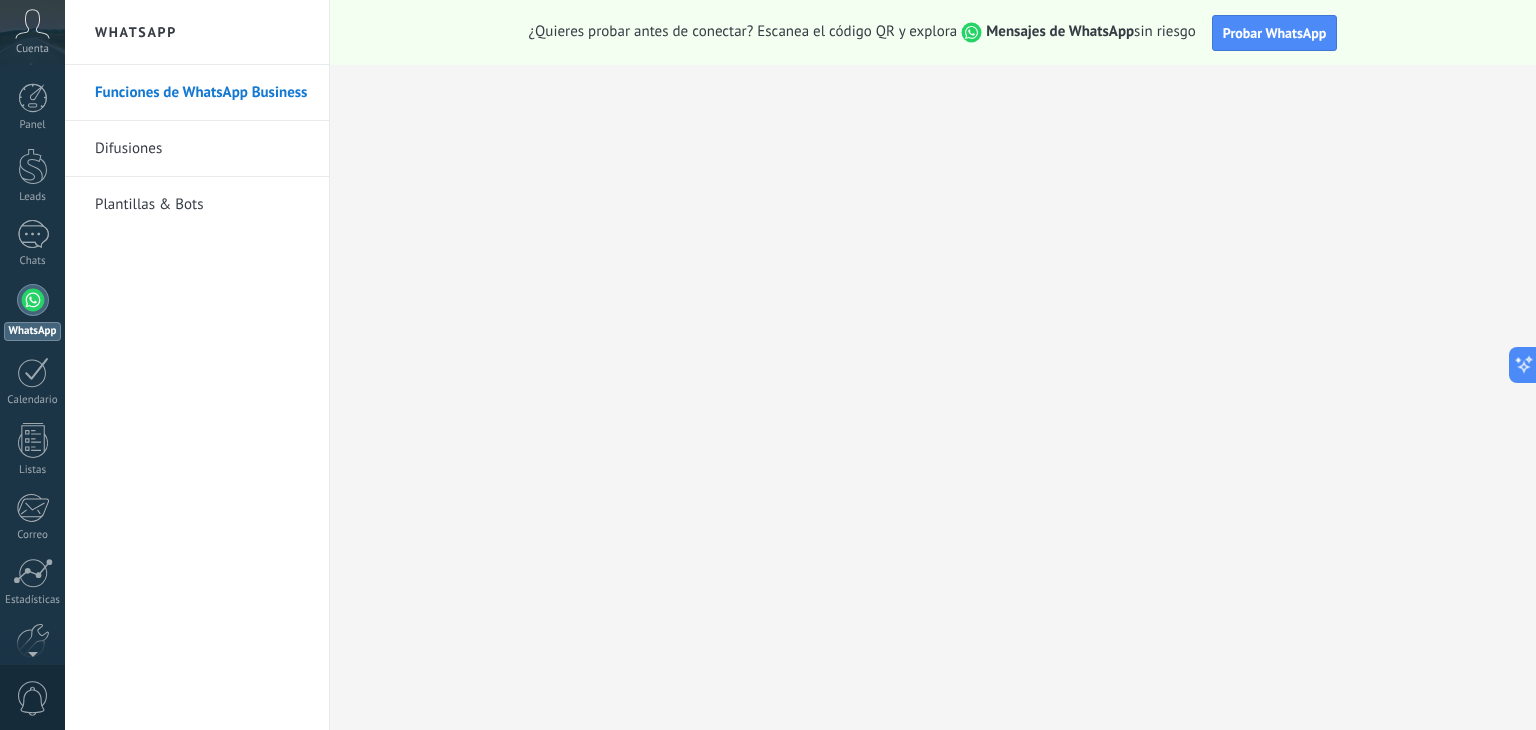 click at bounding box center [33, 300] 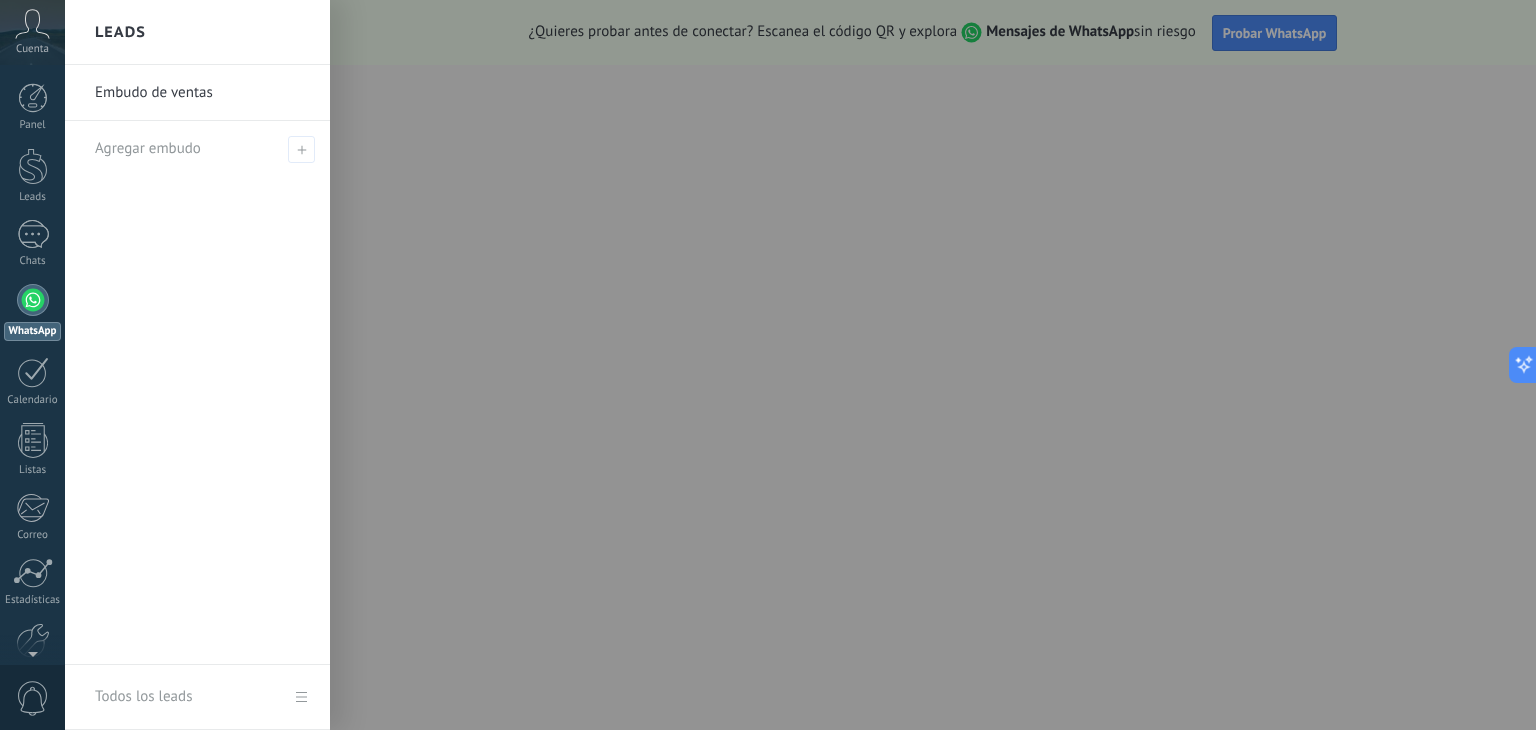 click on "Leads" at bounding box center [120, 32] 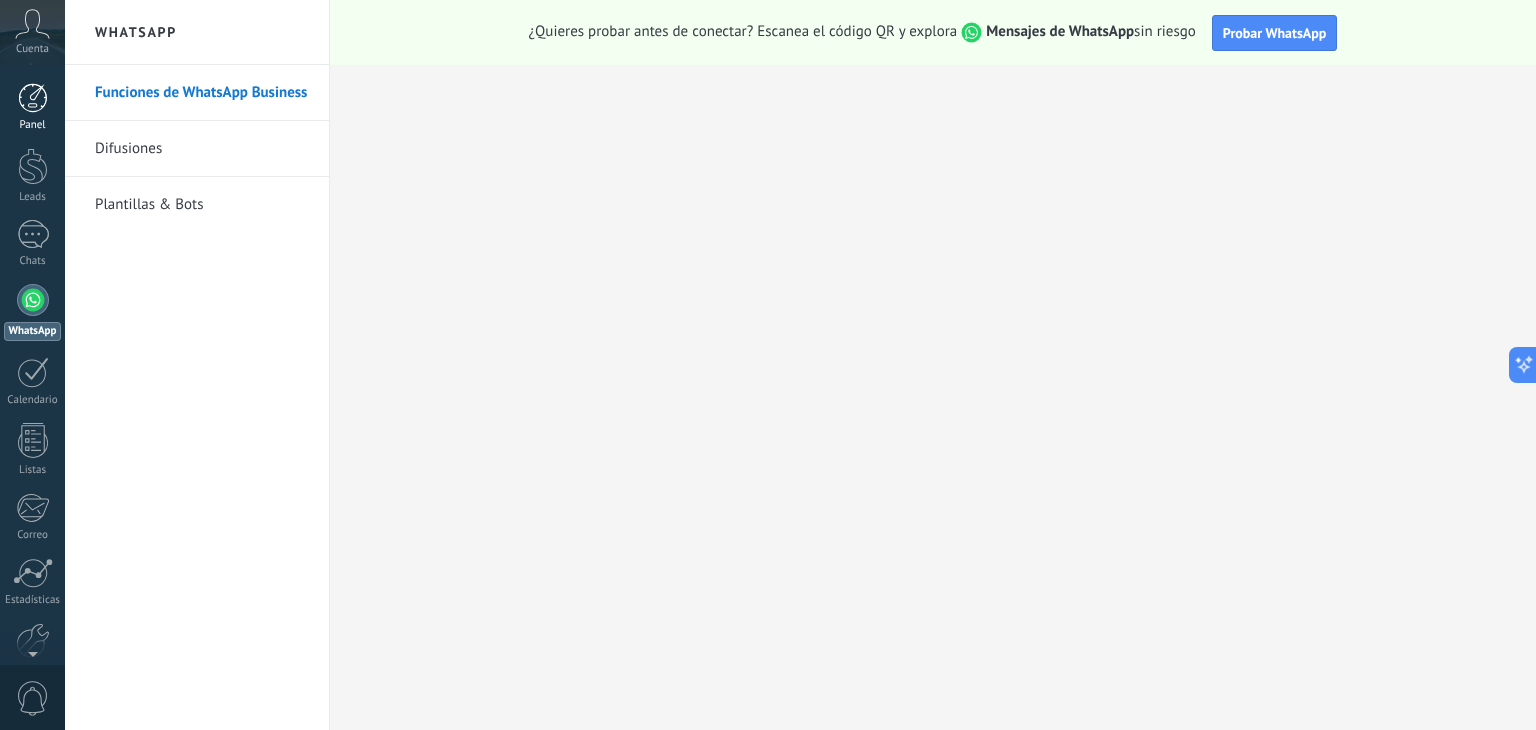 click at bounding box center (33, 98) 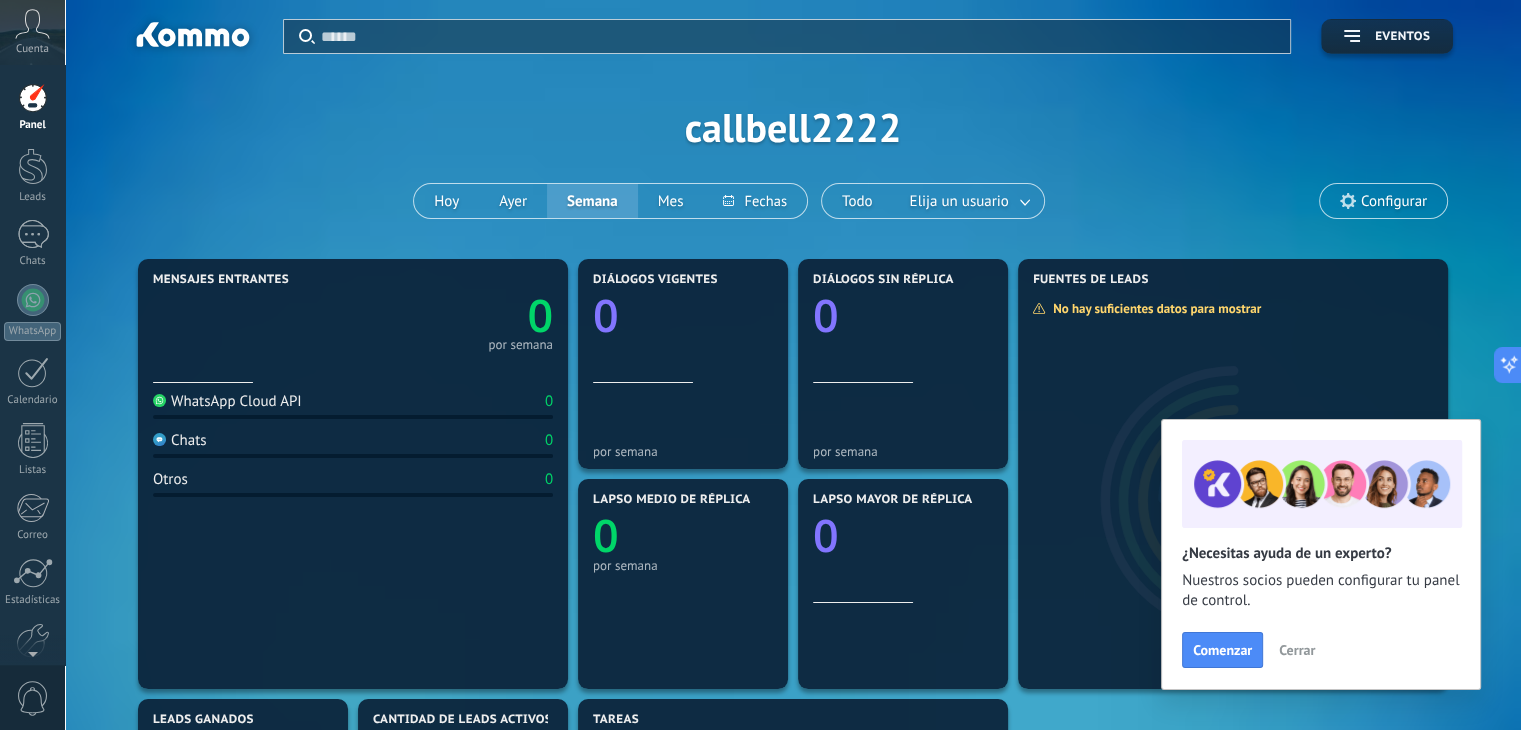 click at bounding box center [32, 24] 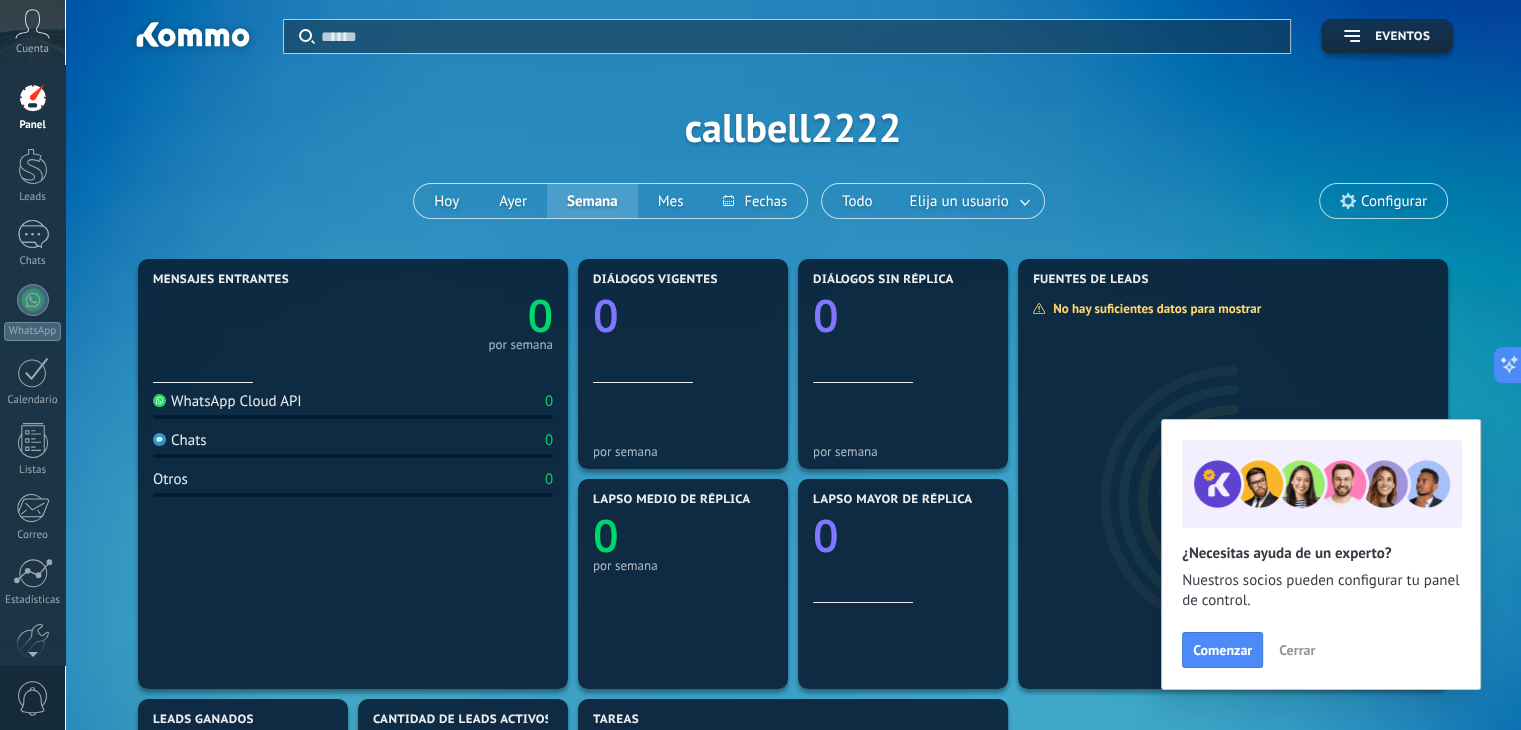 click at bounding box center [191, 38] 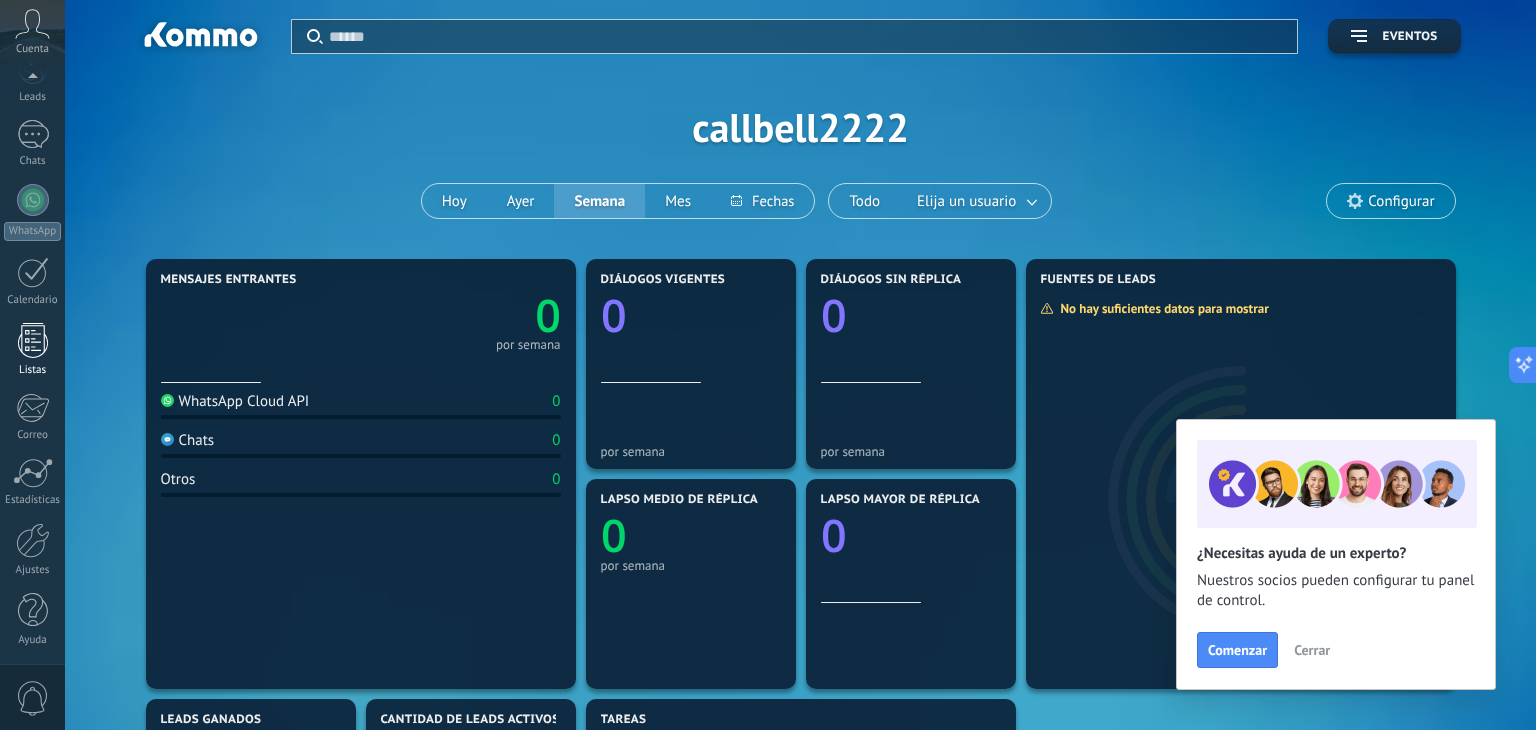 scroll, scrollTop: 0, scrollLeft: 0, axis: both 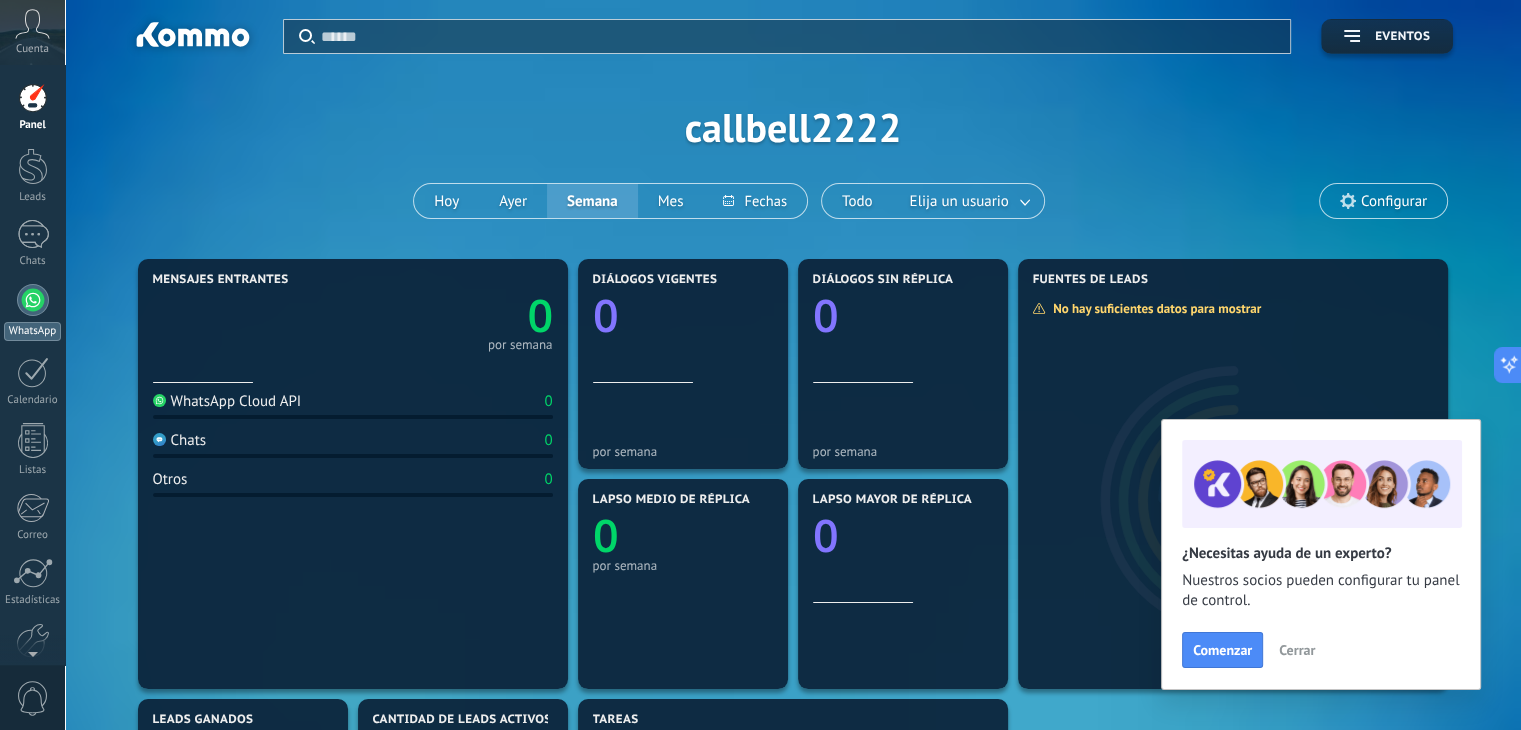 click at bounding box center [33, 300] 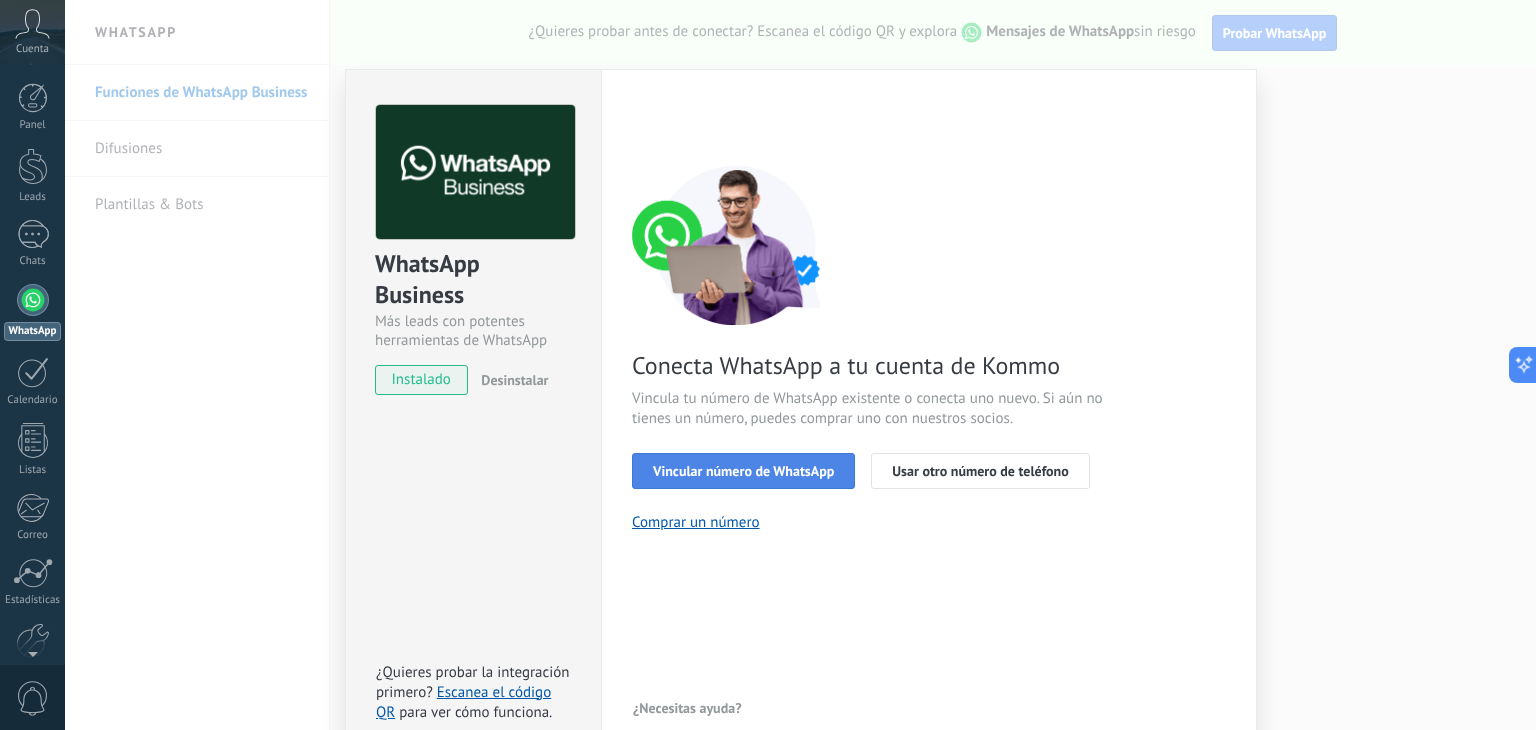 click on "Vincular número de WhatsApp" at bounding box center (743, 471) 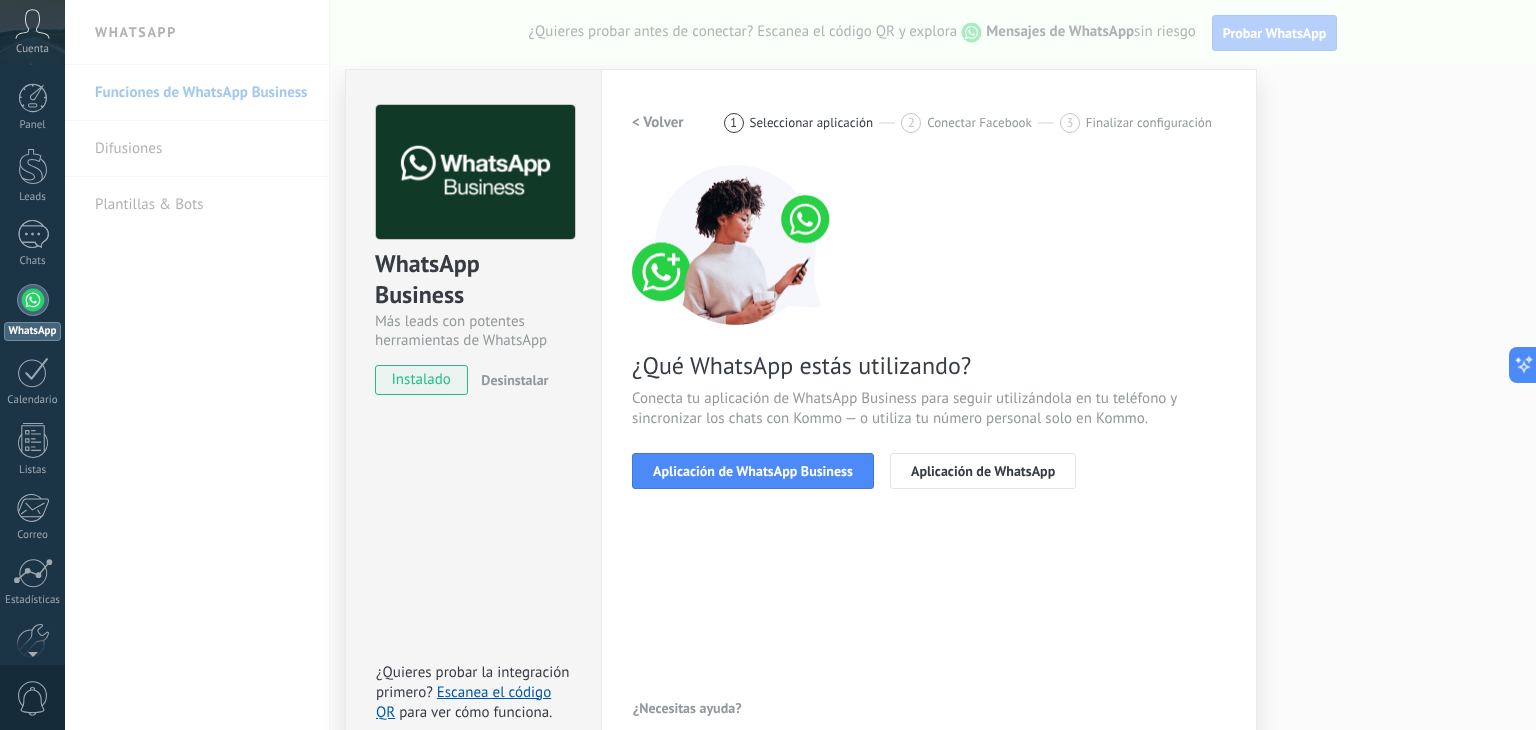 click on "Aplicación de WhatsApp Business" at bounding box center [753, 471] 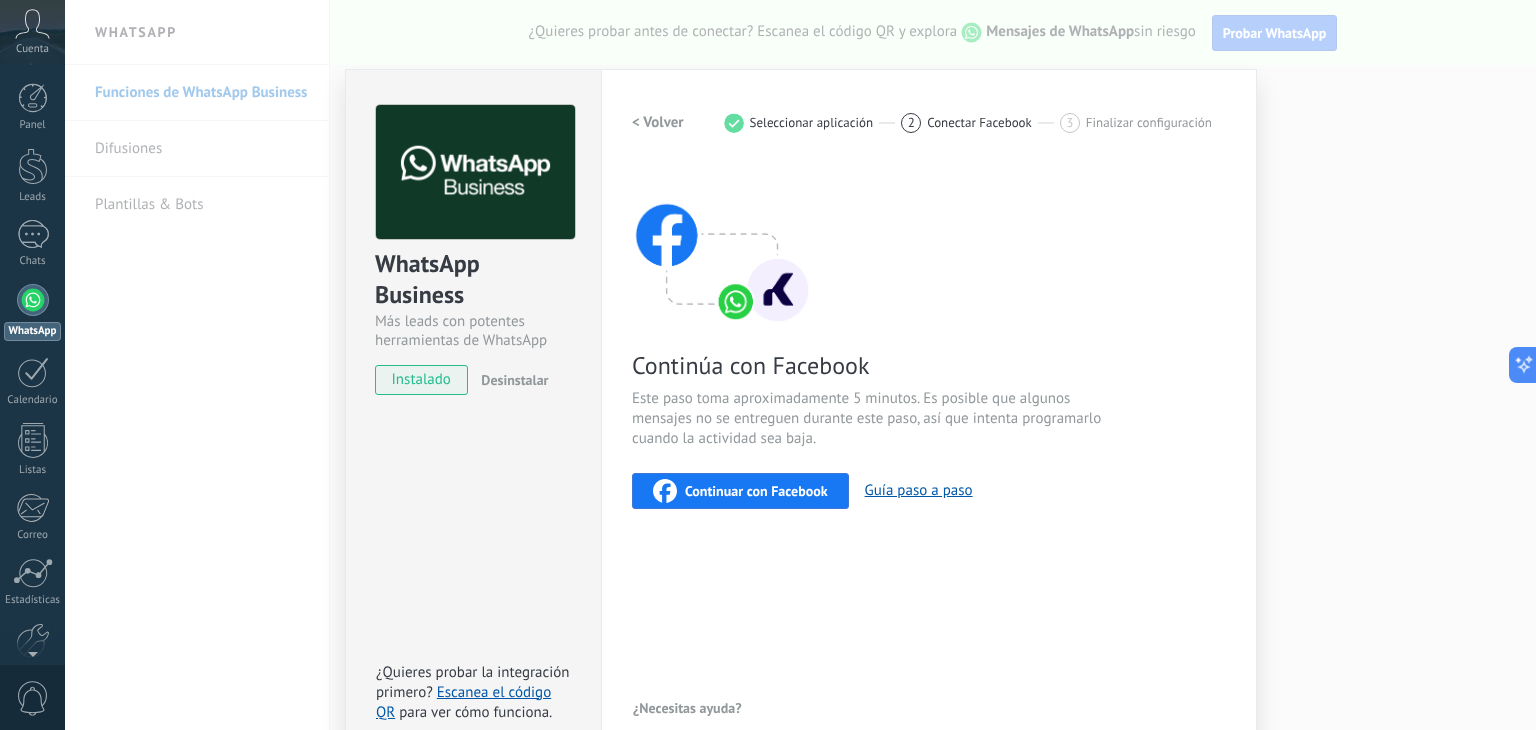 click on "Continuar con Facebook" at bounding box center [756, 491] 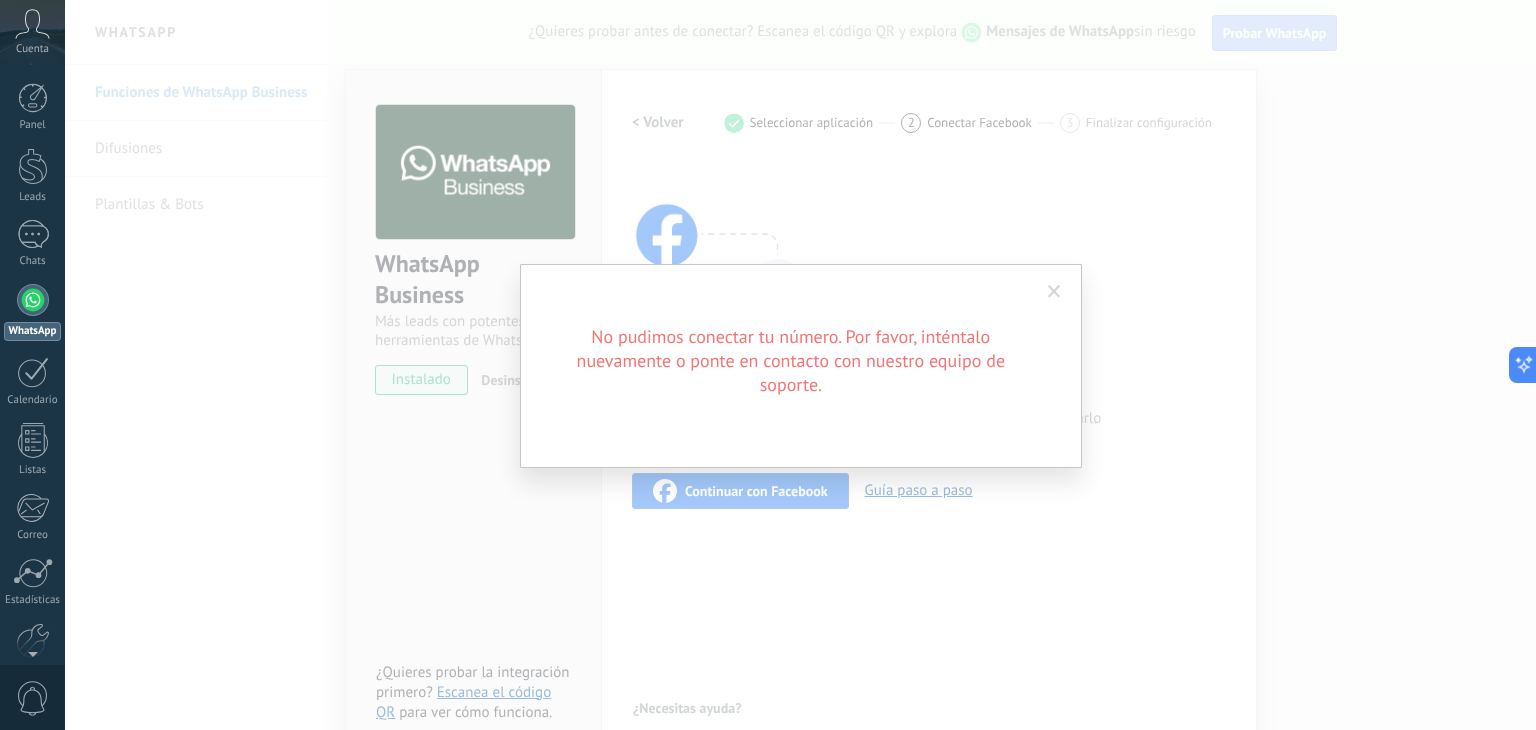 click on "No pudimos conectar tu número. Por favor, inténtalo nuevamente o ponte en contacto con nuestro equipo de soporte." at bounding box center (800, 365) 